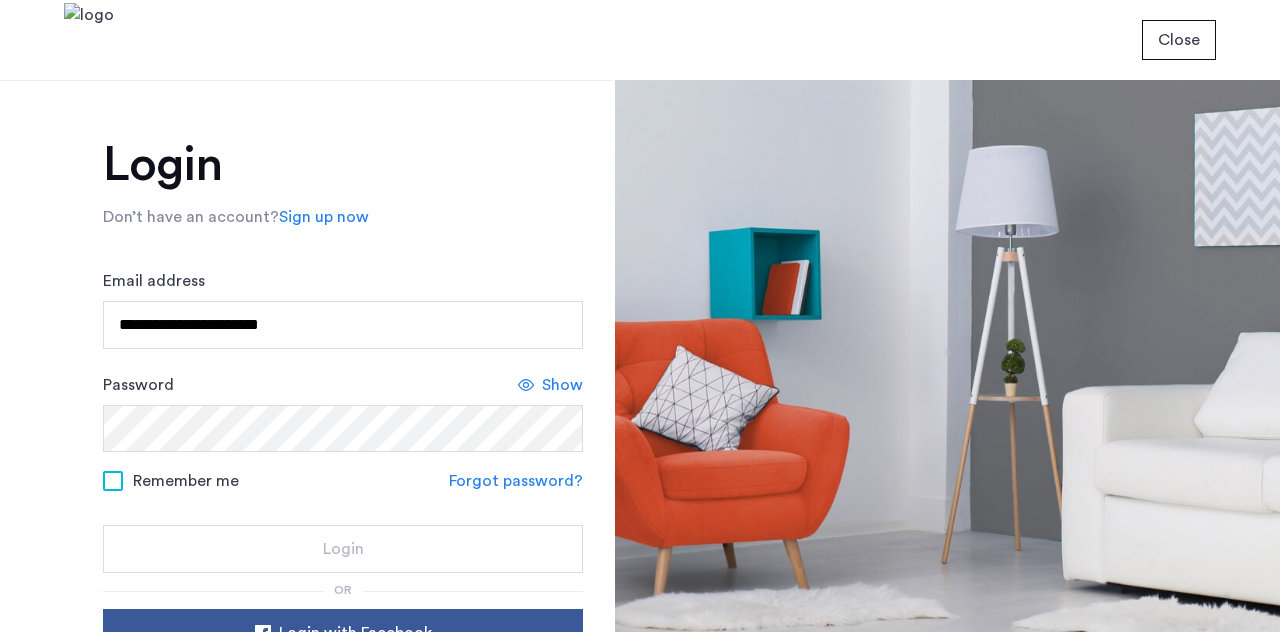 scroll, scrollTop: 0, scrollLeft: 0, axis: both 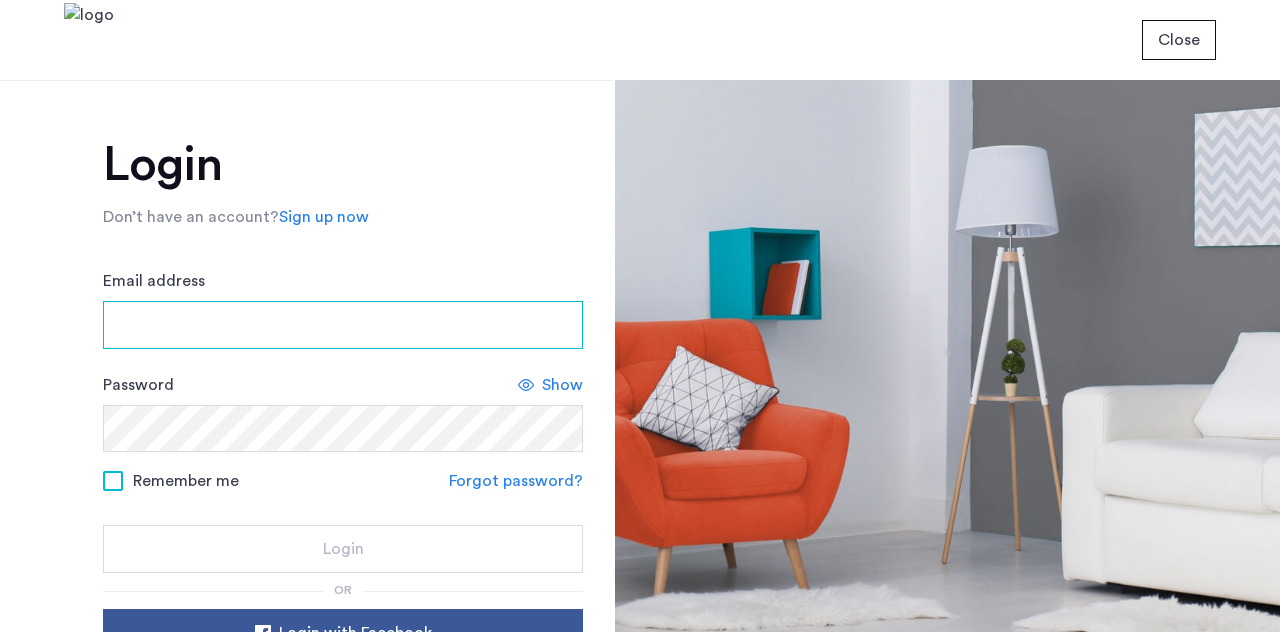 click on "Email address" at bounding box center [343, 325] 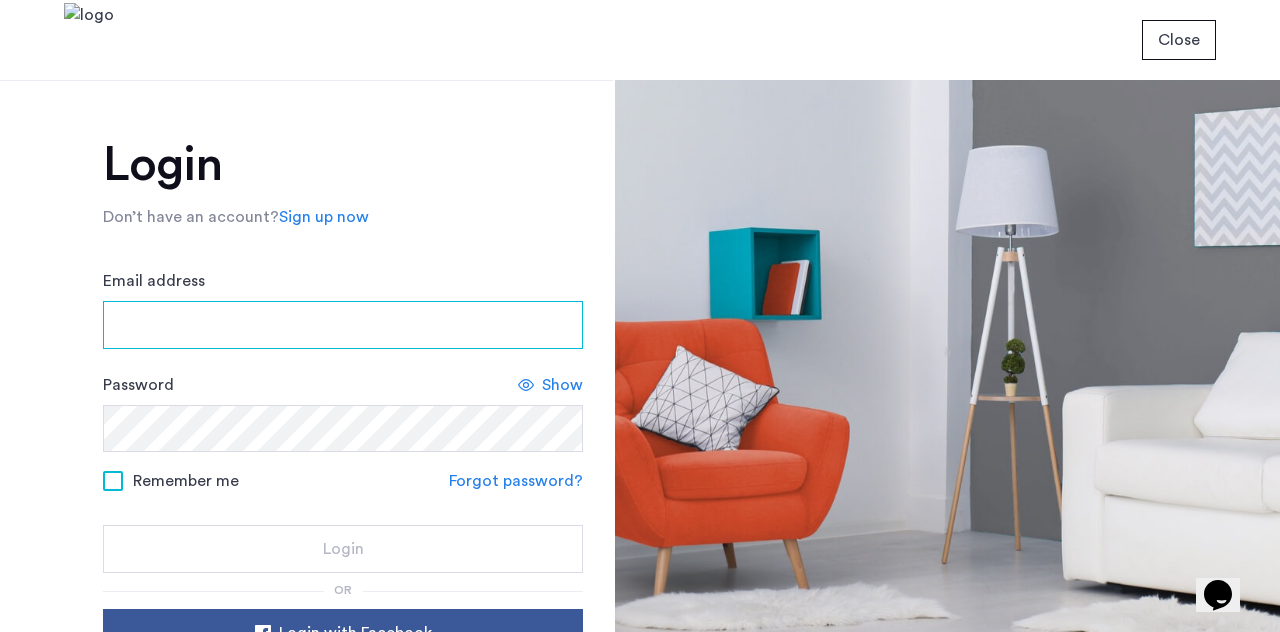scroll, scrollTop: 0, scrollLeft: 0, axis: both 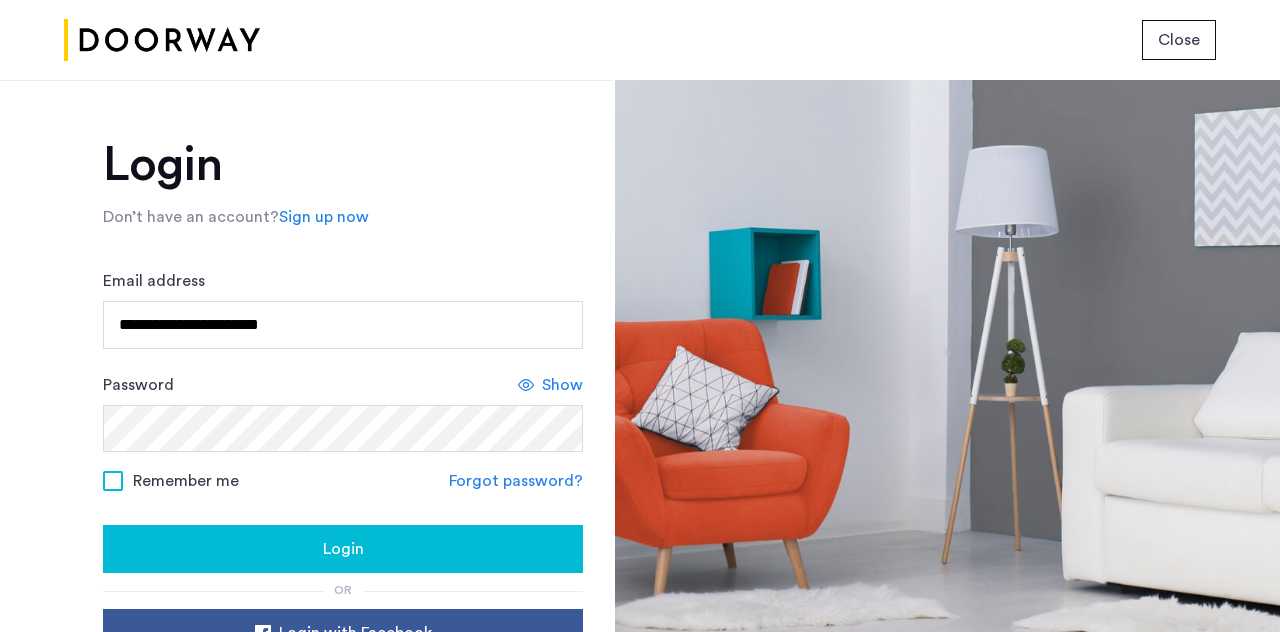 click 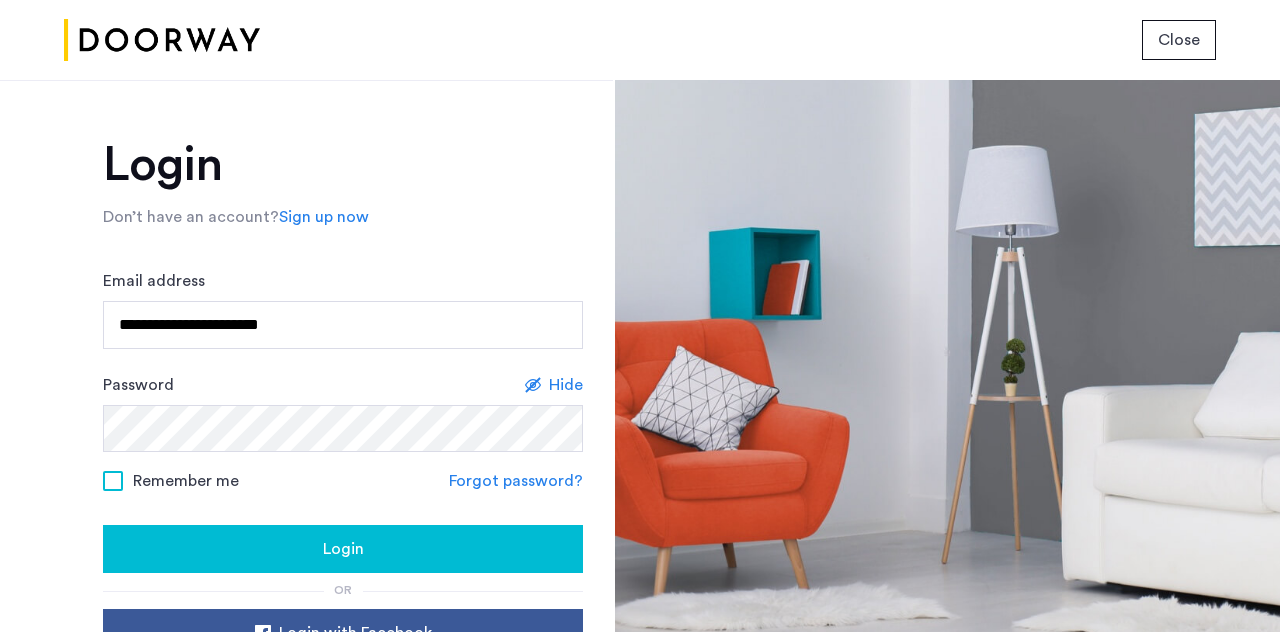 scroll, scrollTop: 145, scrollLeft: 0, axis: vertical 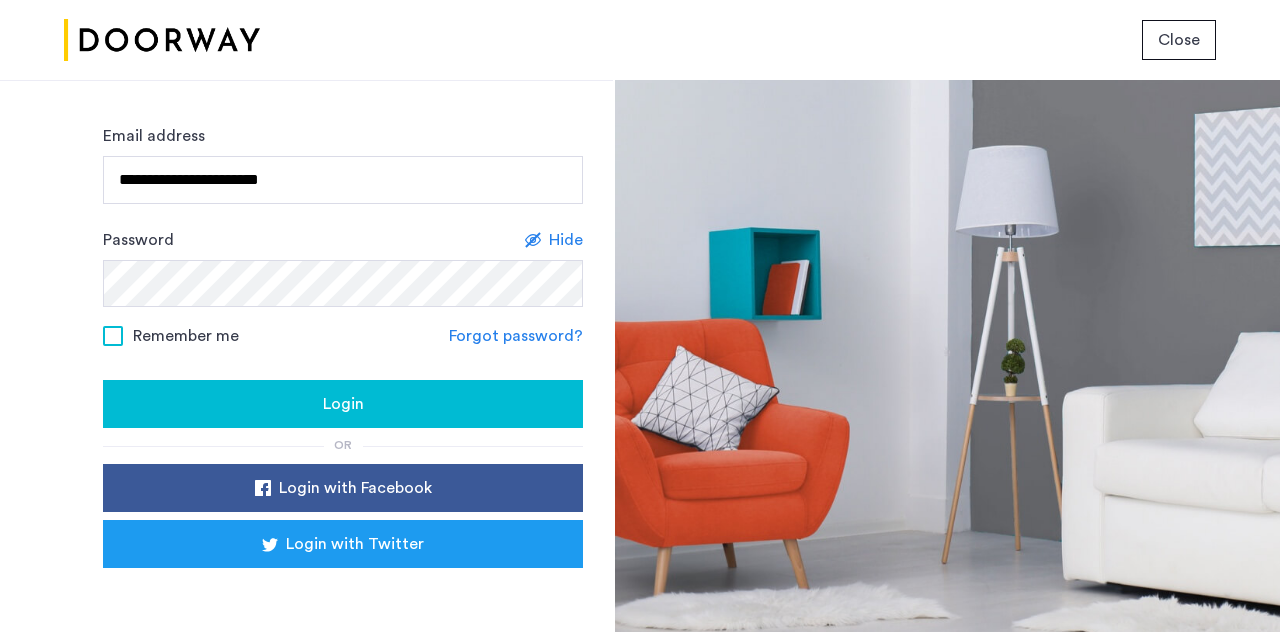 click on "Login" 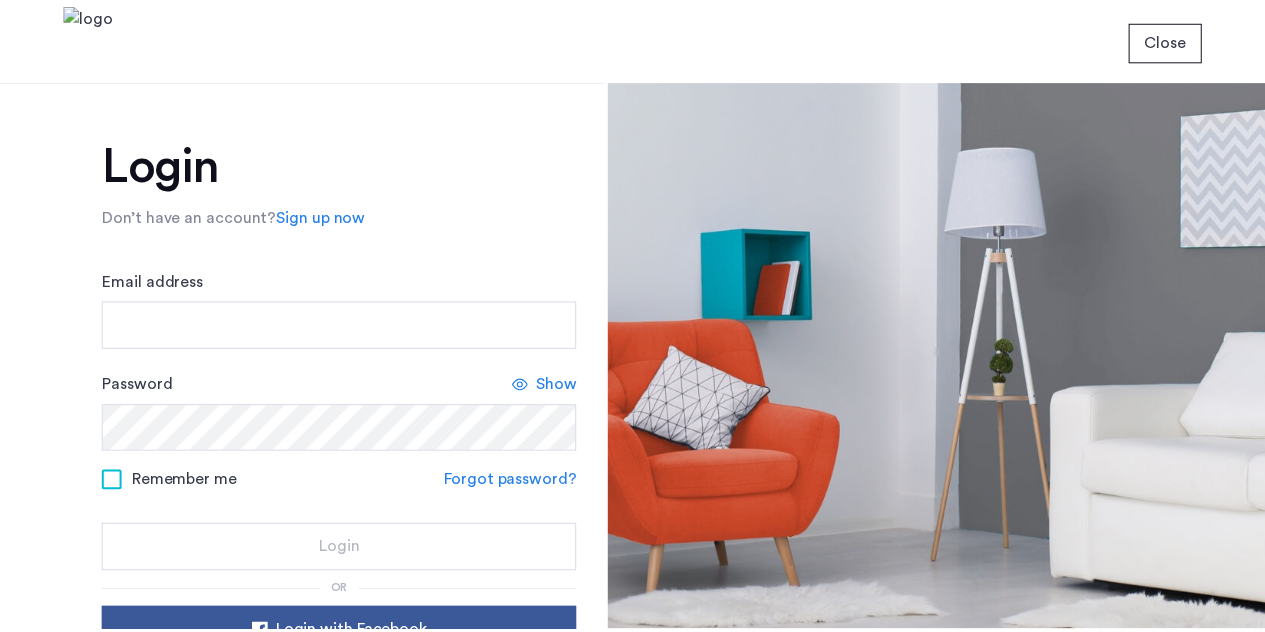 scroll, scrollTop: 0, scrollLeft: 0, axis: both 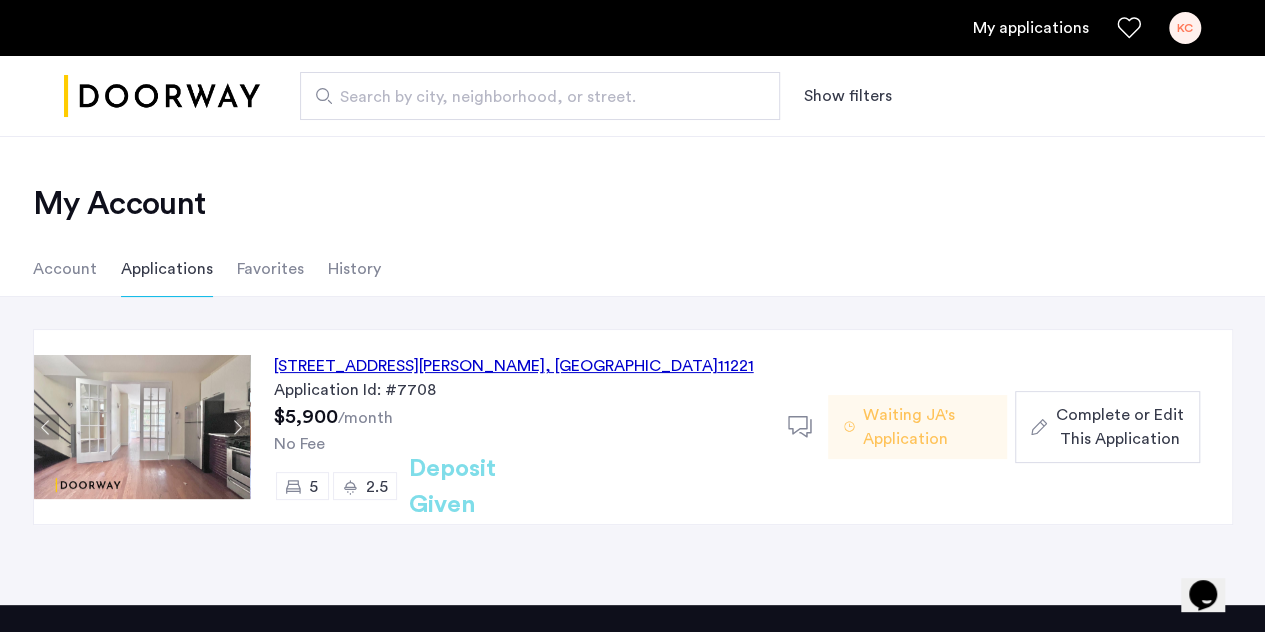click on "Complete or Edit This Application" 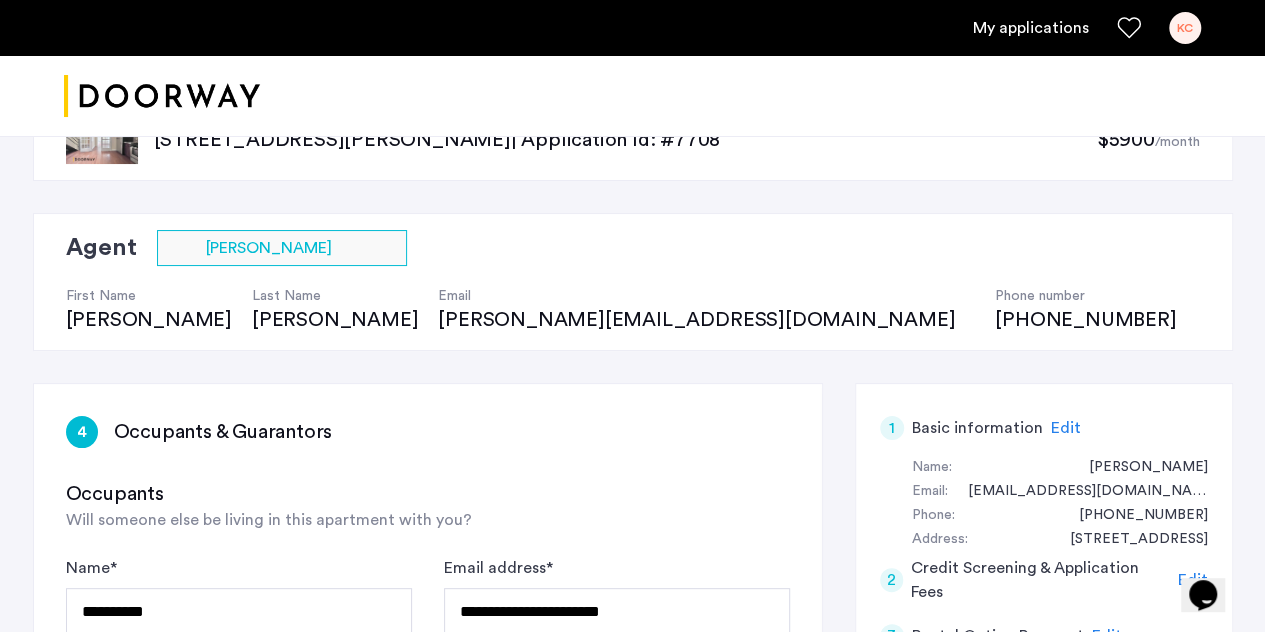 scroll, scrollTop: 268, scrollLeft: 0, axis: vertical 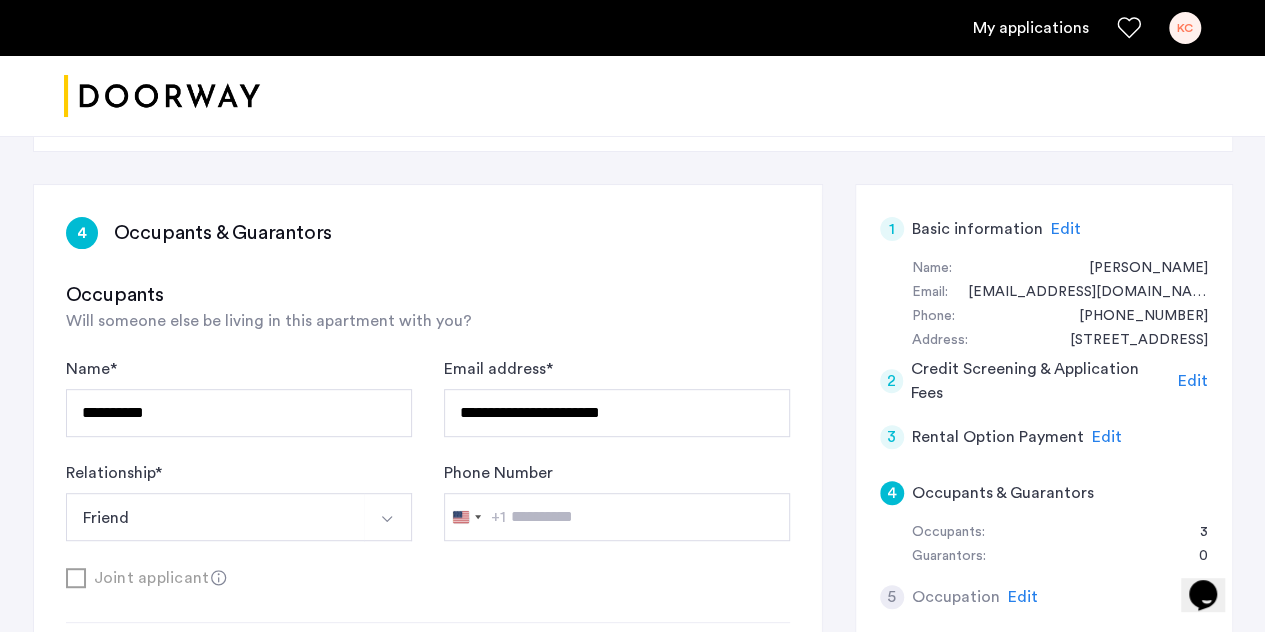 click on "Edit" 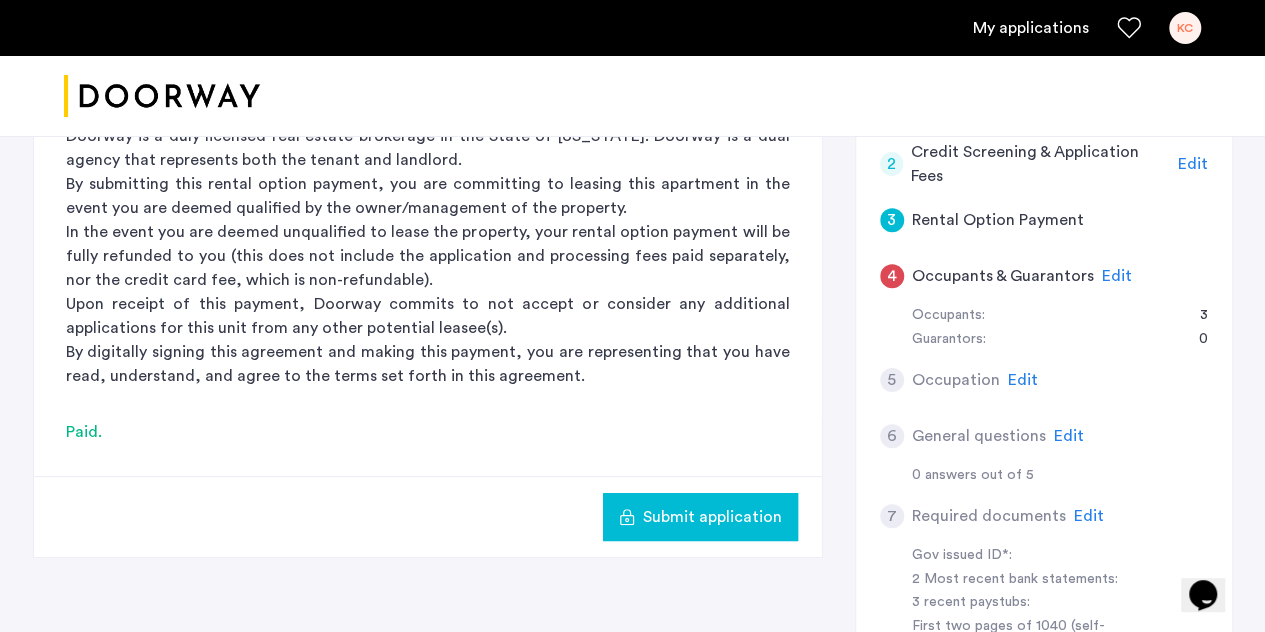 scroll, scrollTop: 522, scrollLeft: 0, axis: vertical 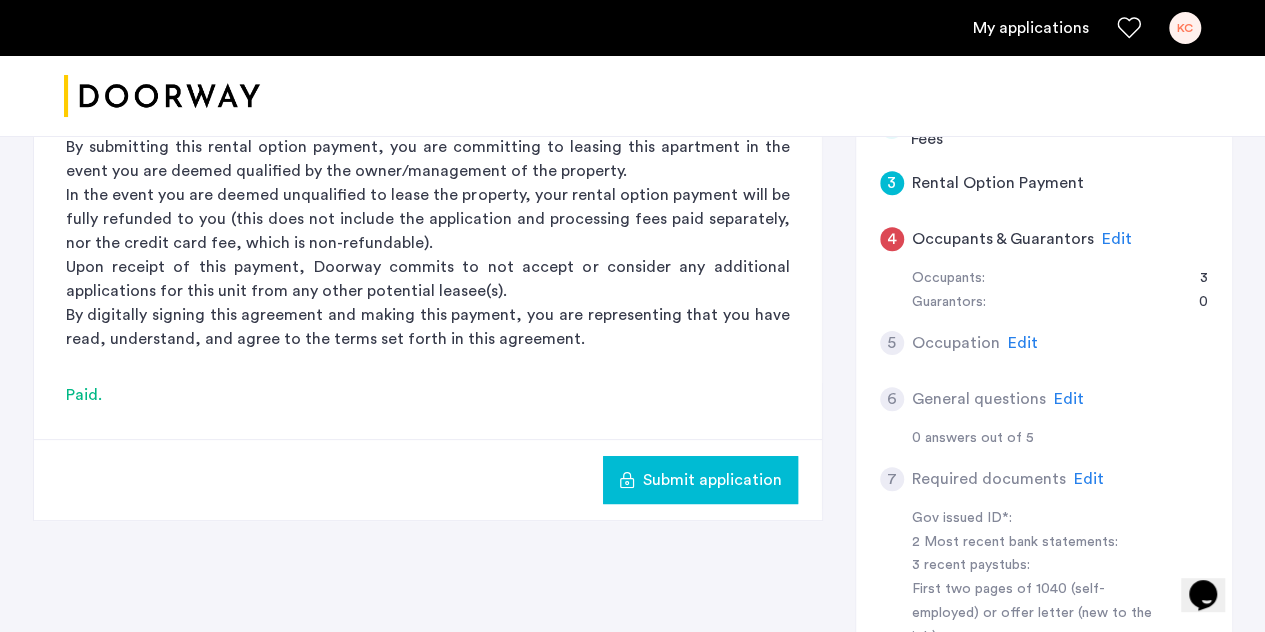 click on "Edit" 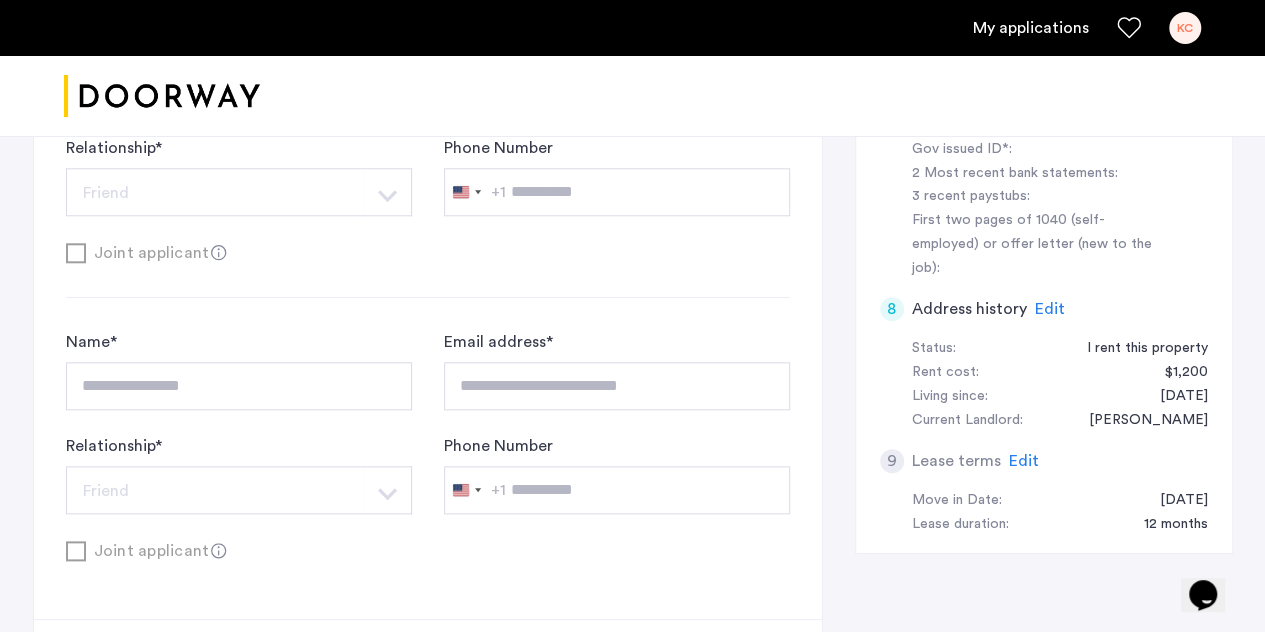 scroll, scrollTop: 887, scrollLeft: 0, axis: vertical 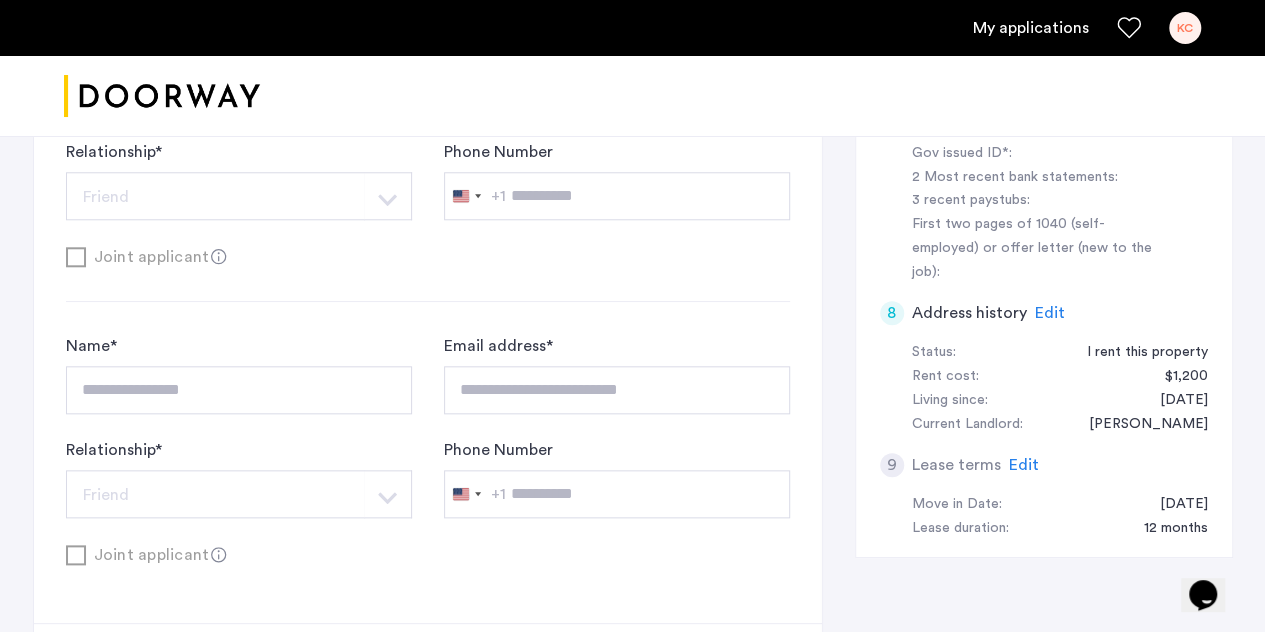 click 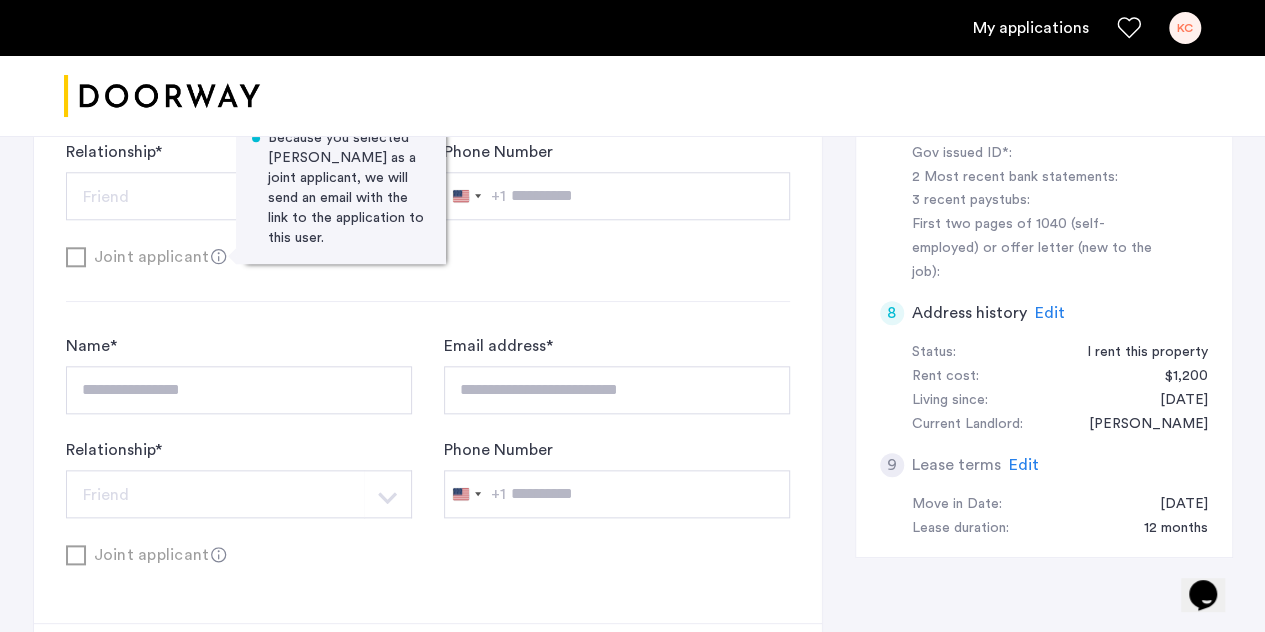 click 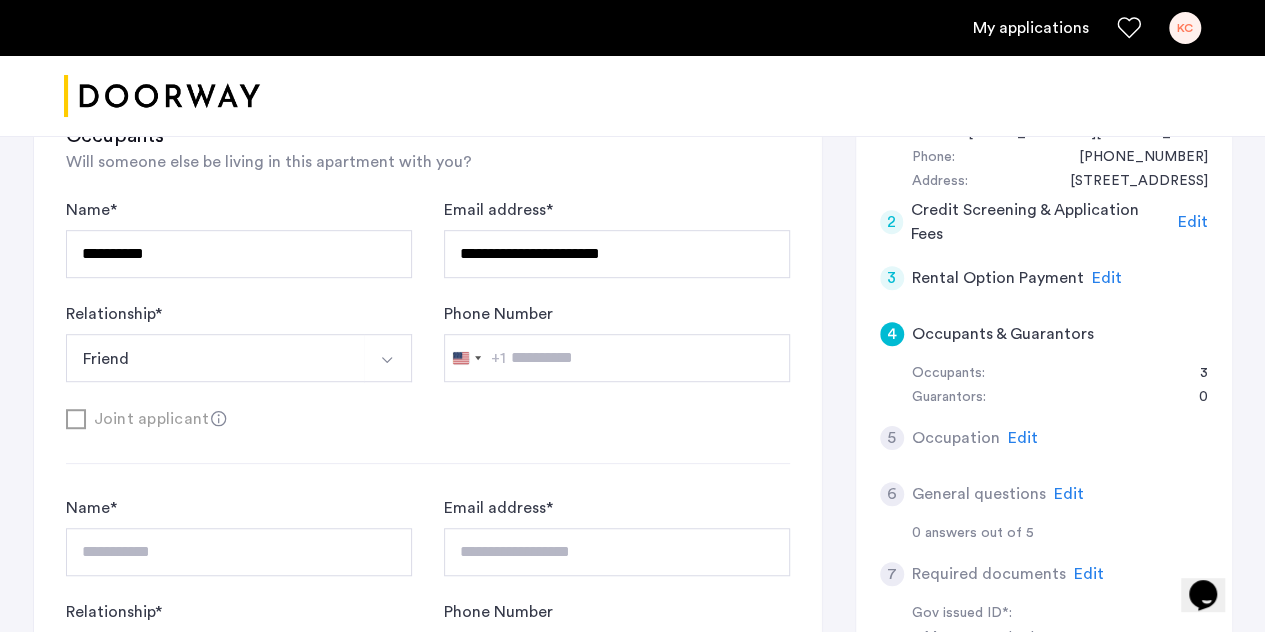 scroll, scrollTop: 377, scrollLeft: 0, axis: vertical 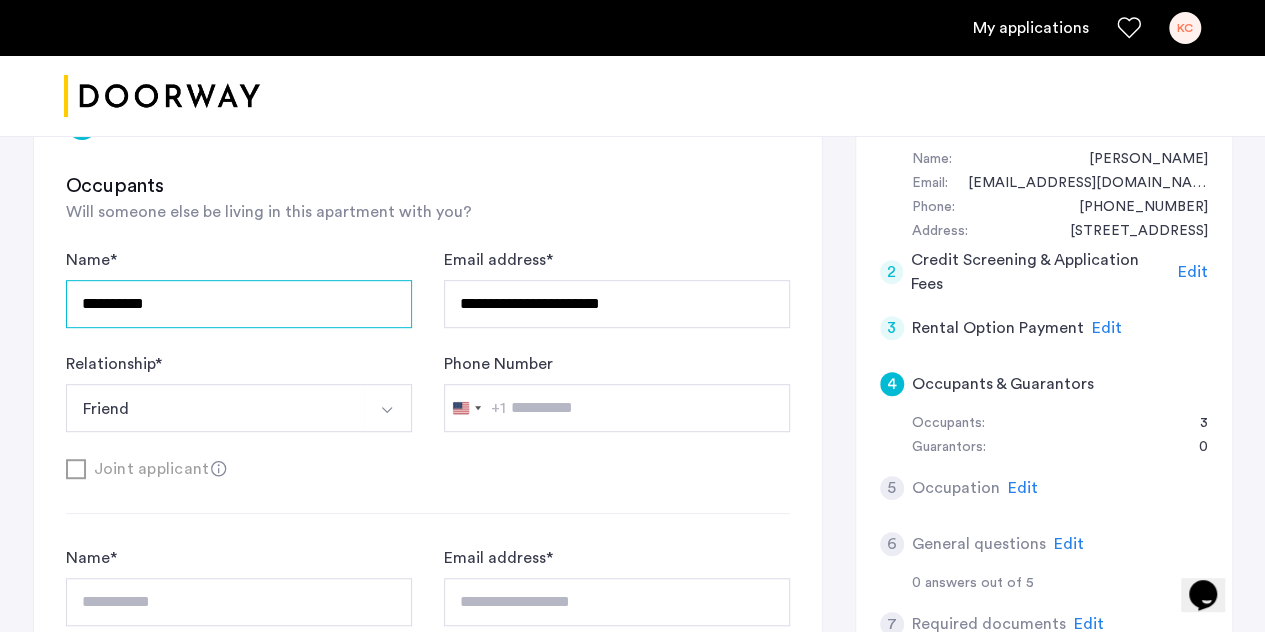 drag, startPoint x: 192, startPoint y: 280, endPoint x: 0, endPoint y: 256, distance: 193.49419 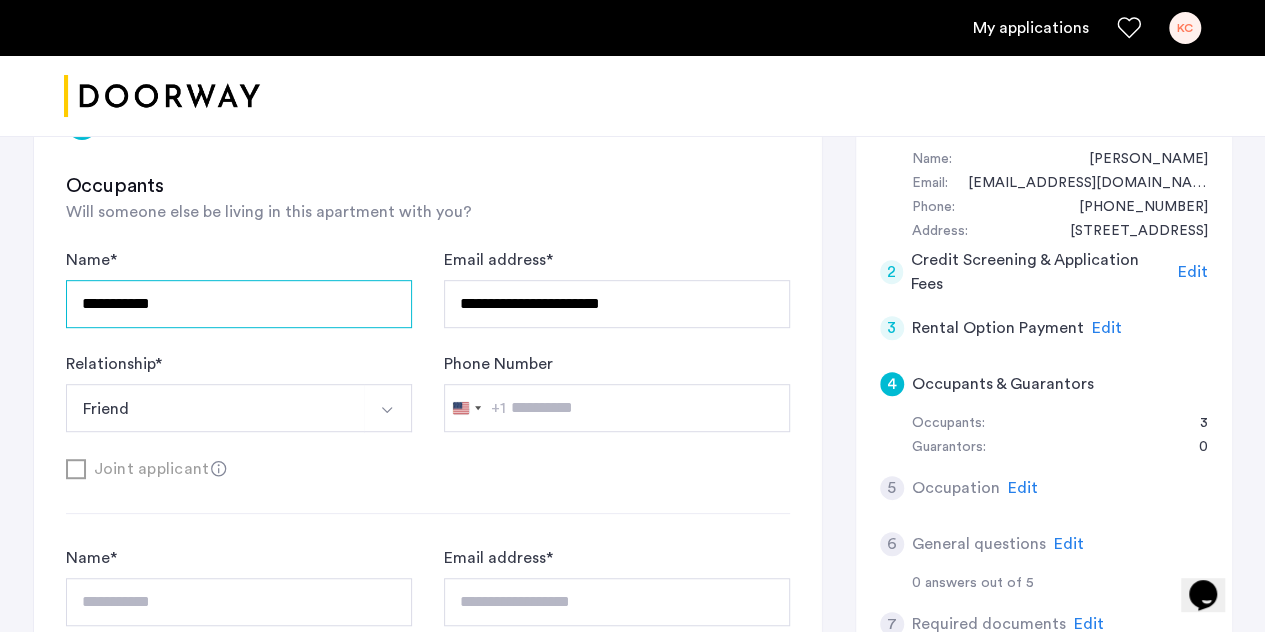 type on "**********" 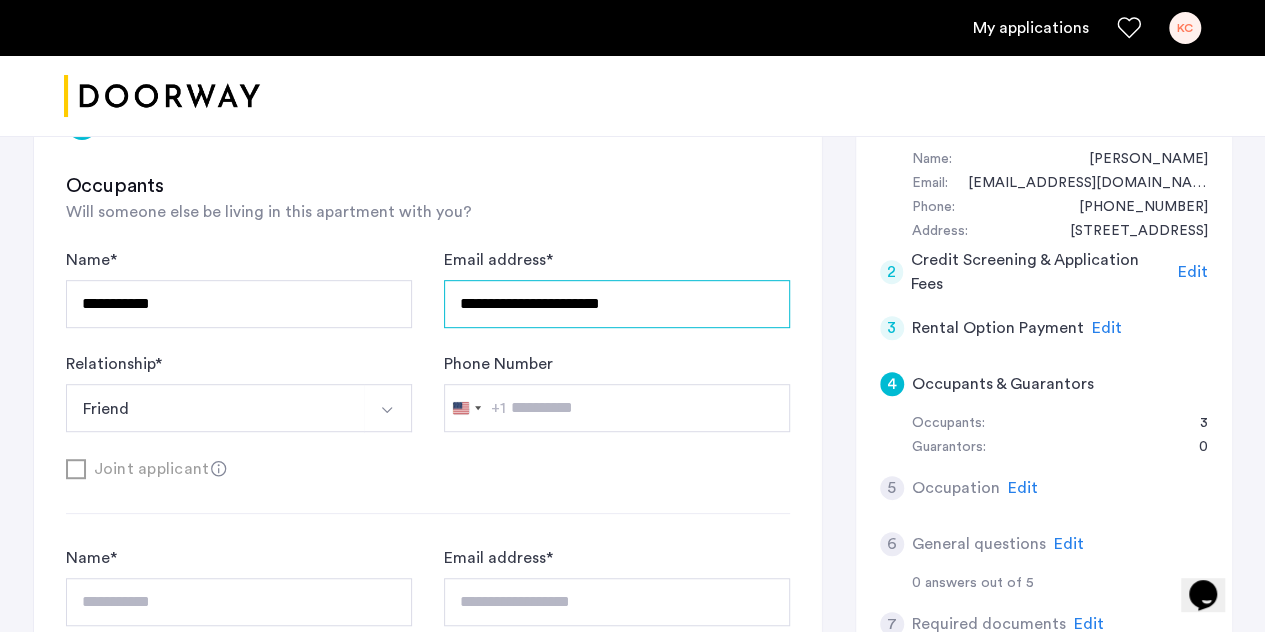 drag, startPoint x: 656, startPoint y: 297, endPoint x: 372, endPoint y: 236, distance: 290.4772 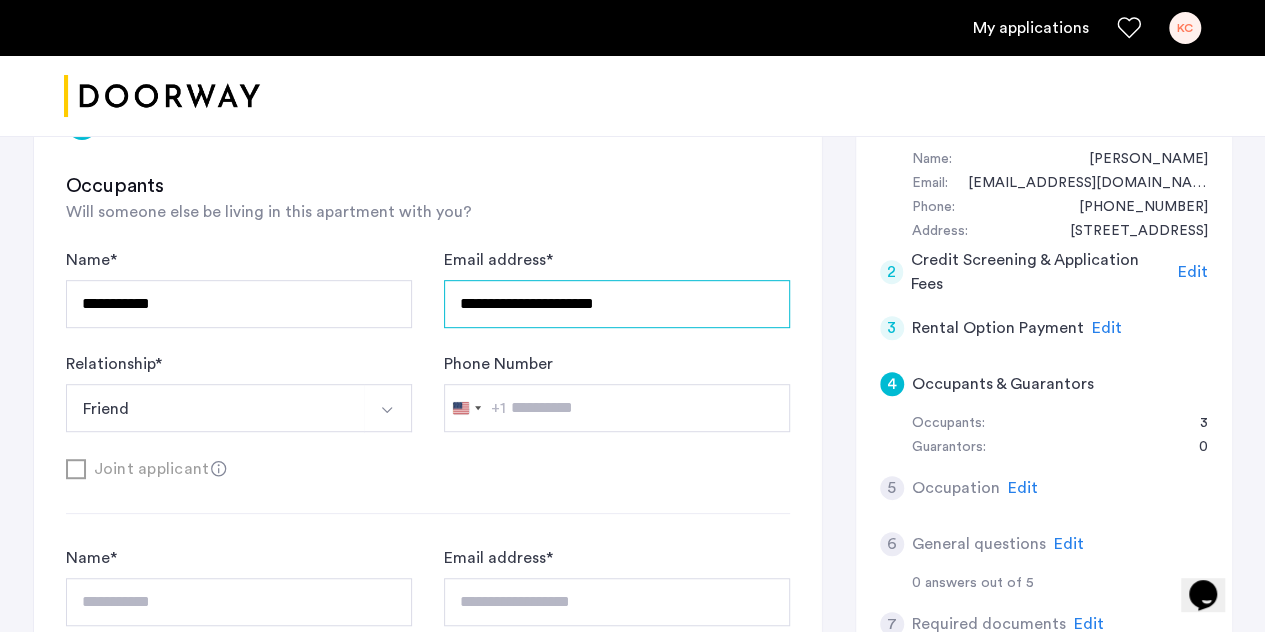 type on "**********" 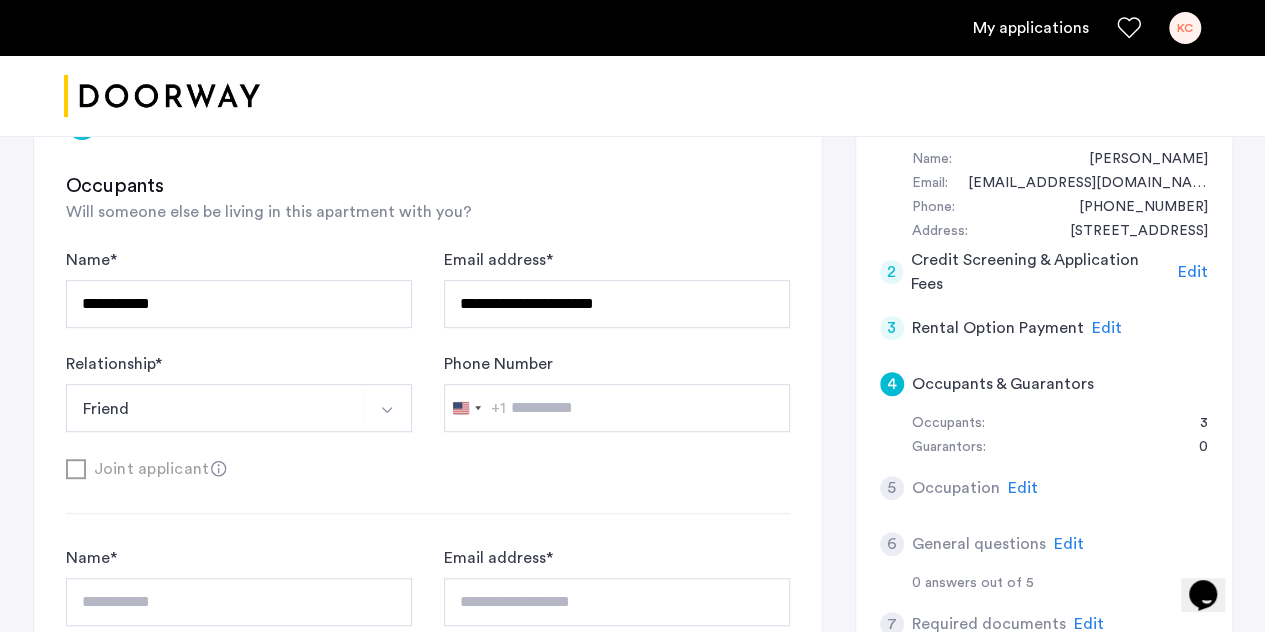 click on "**********" 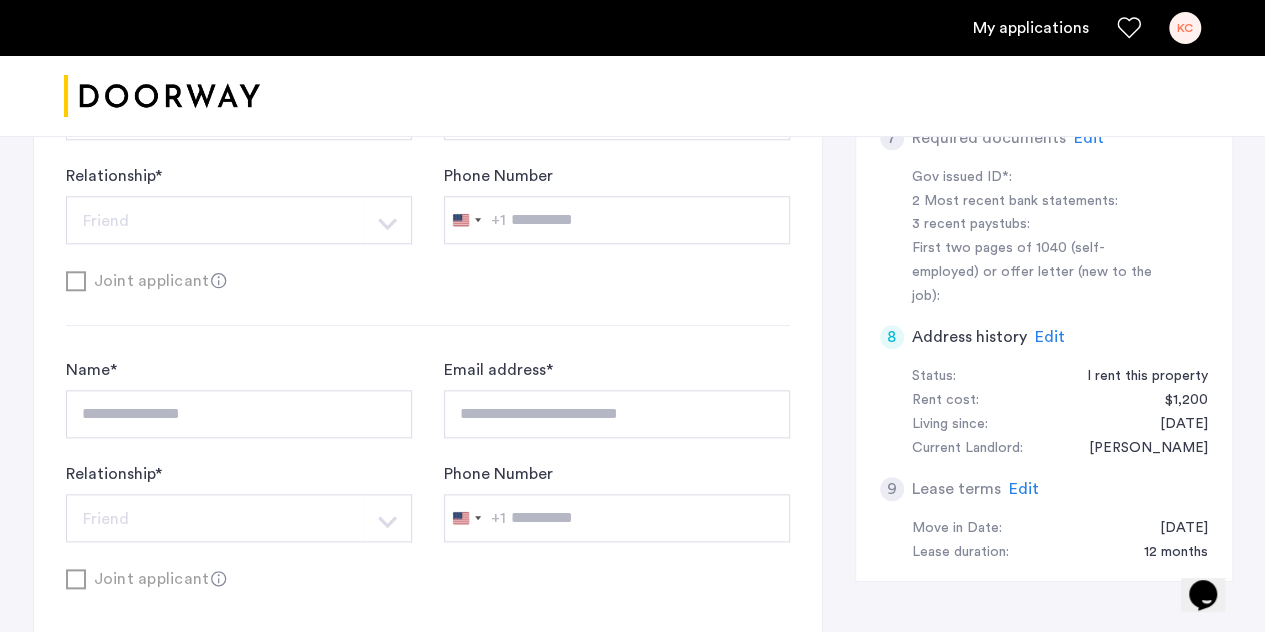 scroll, scrollTop: 1023, scrollLeft: 0, axis: vertical 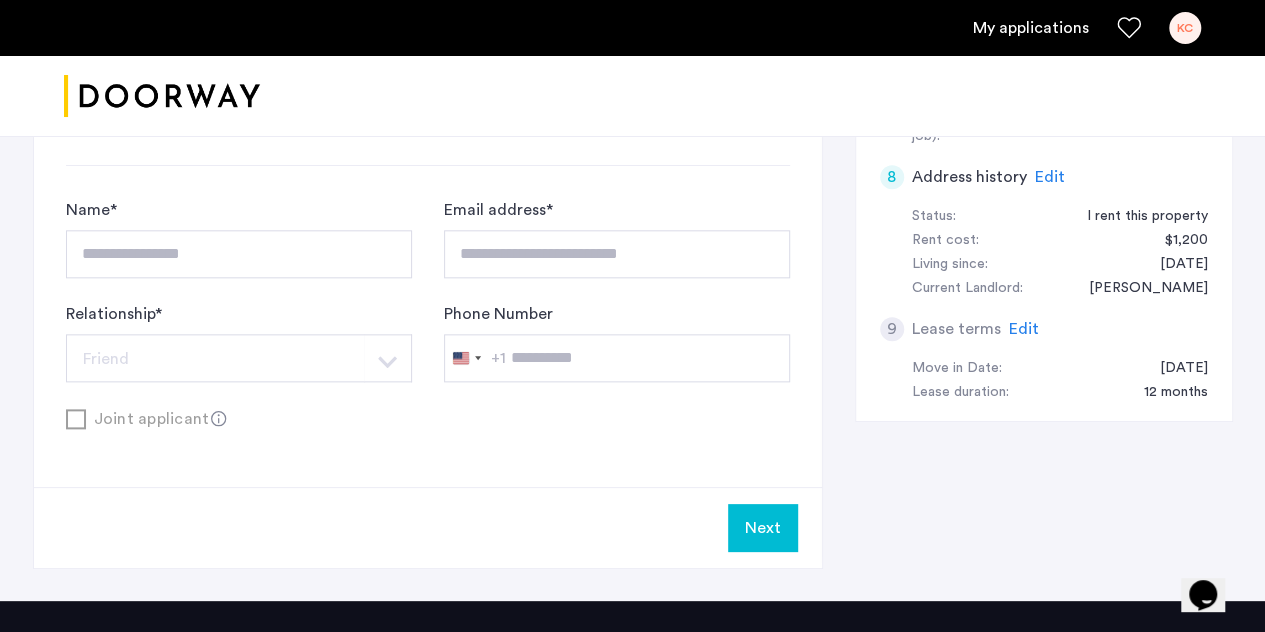 click on "Next" 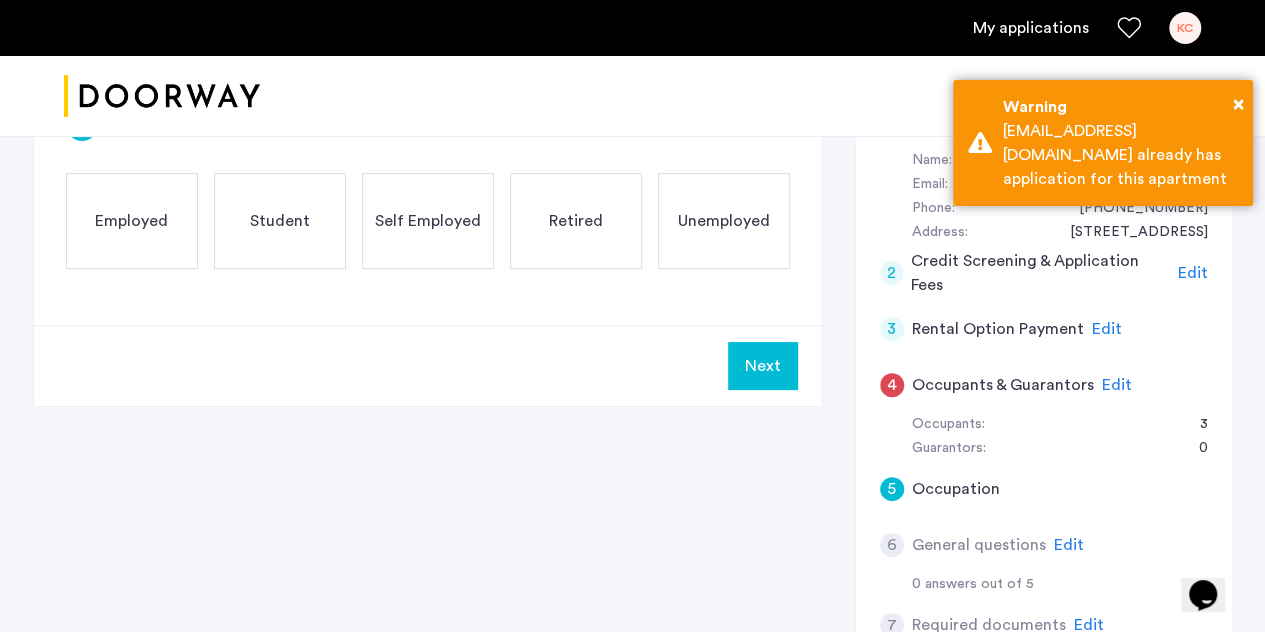 scroll, scrollTop: 378, scrollLeft: 0, axis: vertical 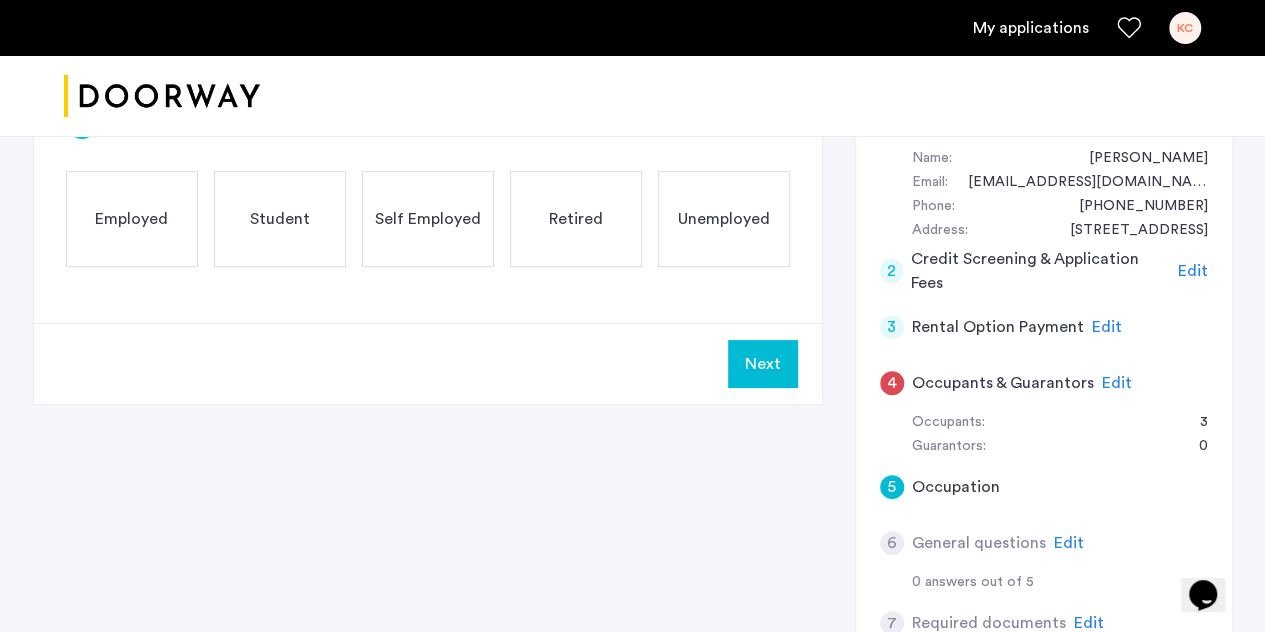 click on "Edit" 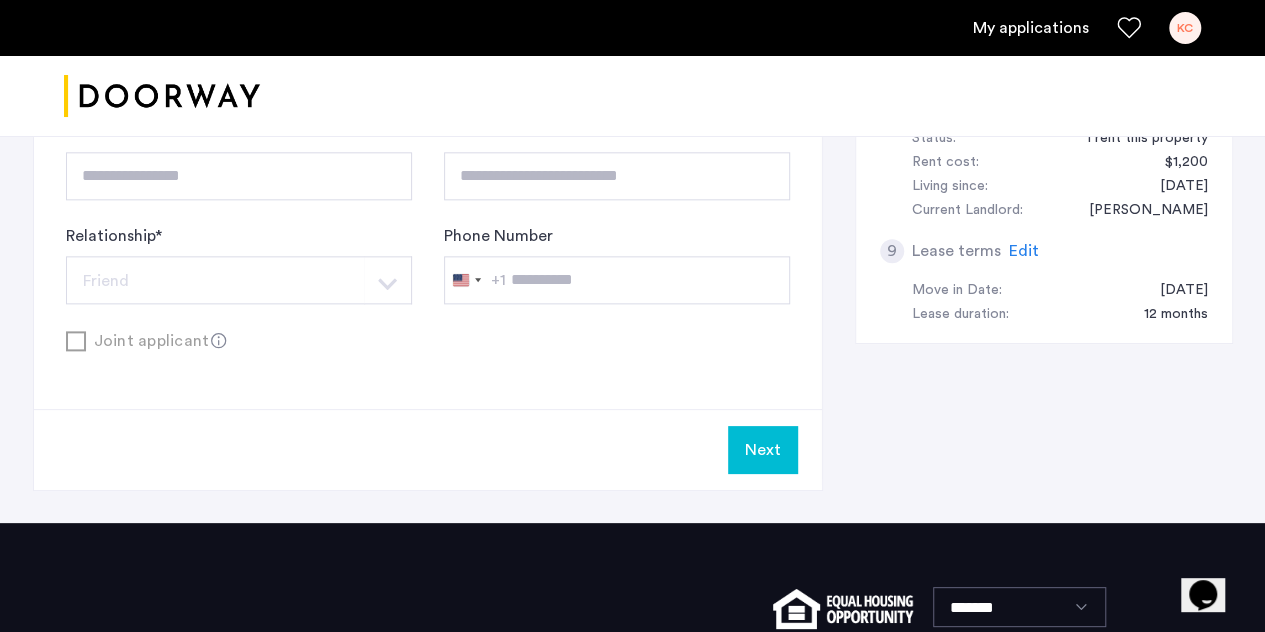 scroll, scrollTop: 1102, scrollLeft: 0, axis: vertical 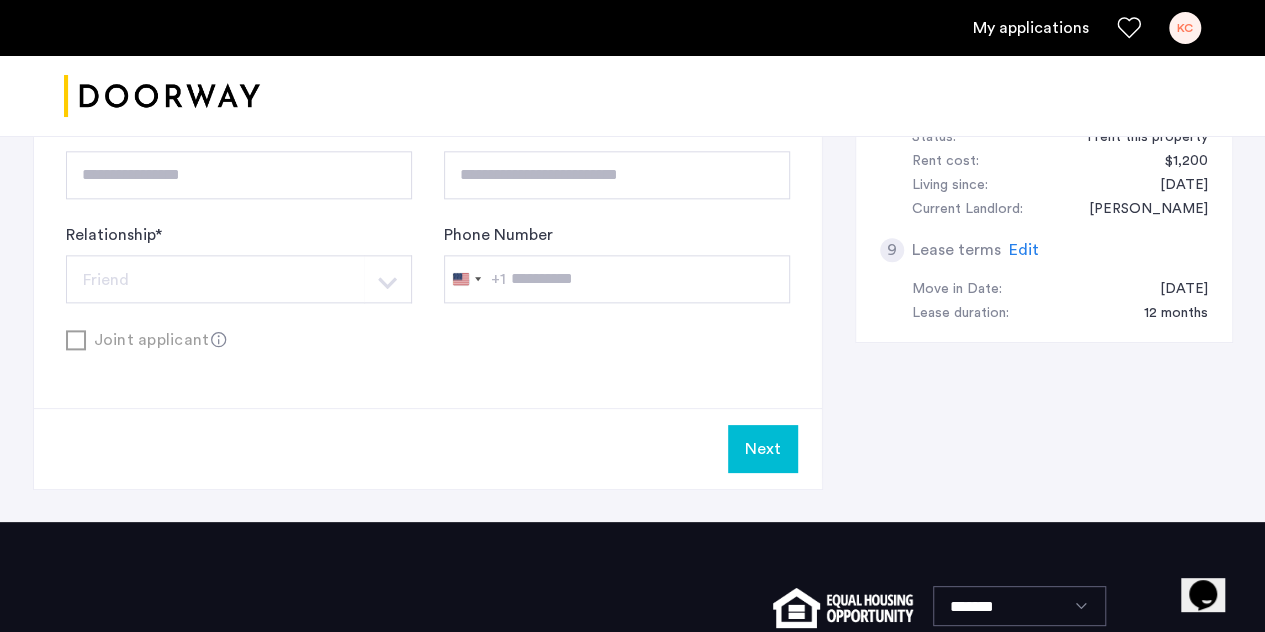 click on "Next" 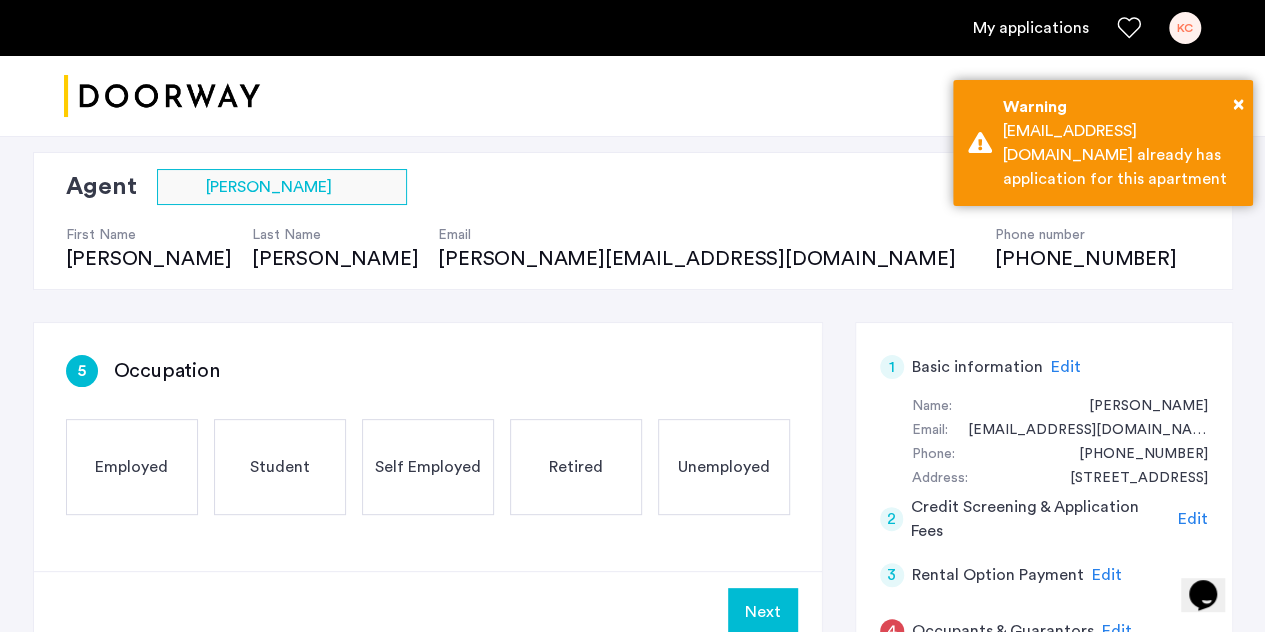 scroll, scrollTop: 363, scrollLeft: 0, axis: vertical 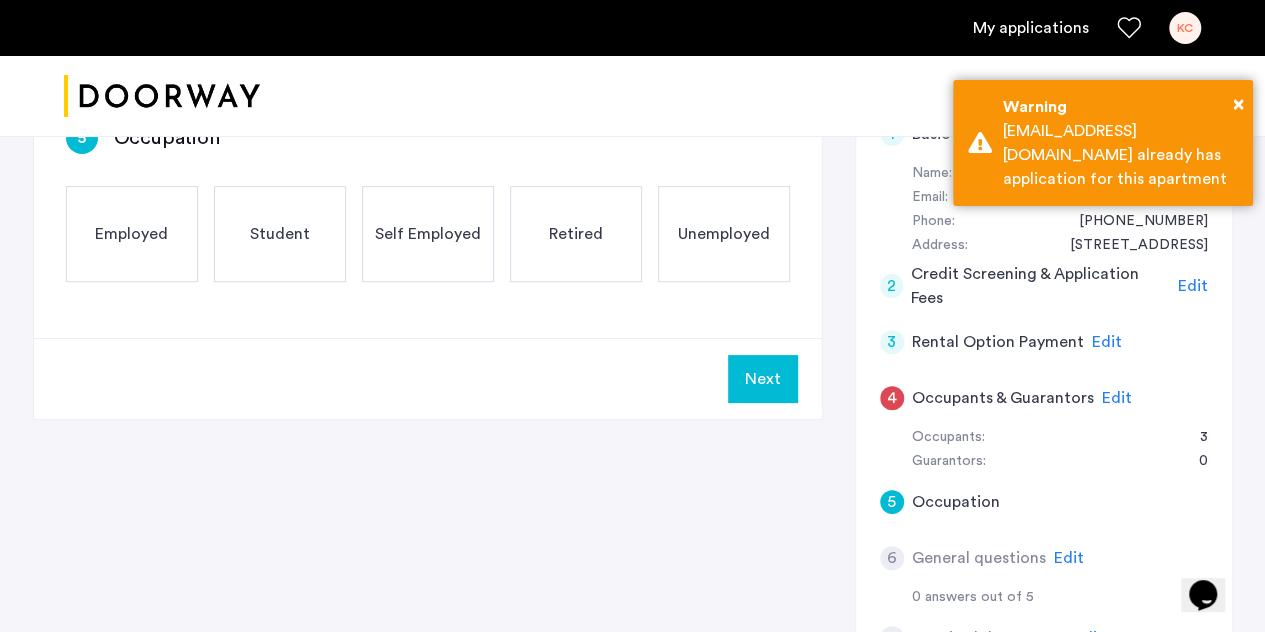 click on "Employed" 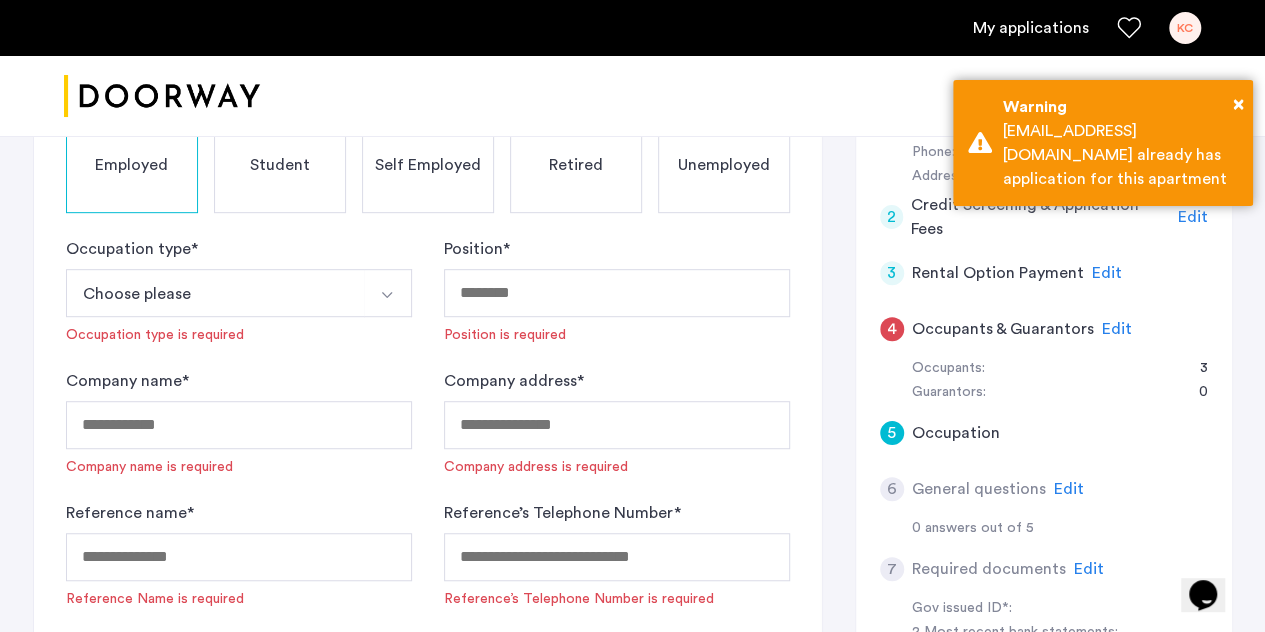 scroll, scrollTop: 433, scrollLeft: 0, axis: vertical 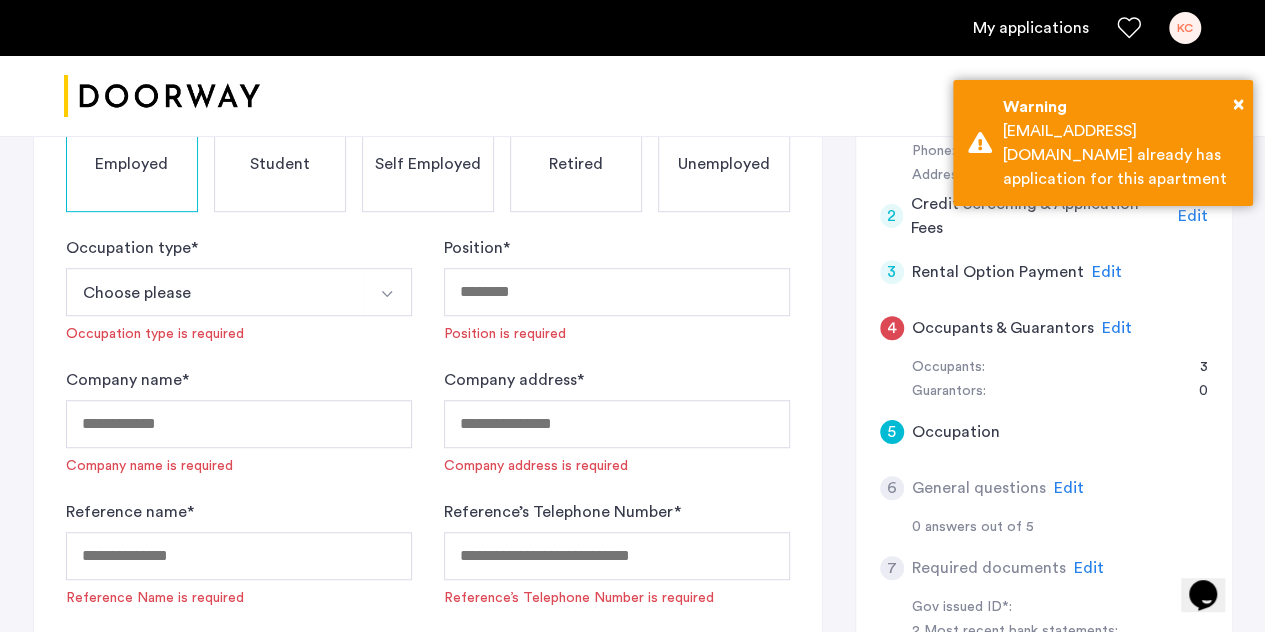 click on "Choose please" at bounding box center [215, 292] 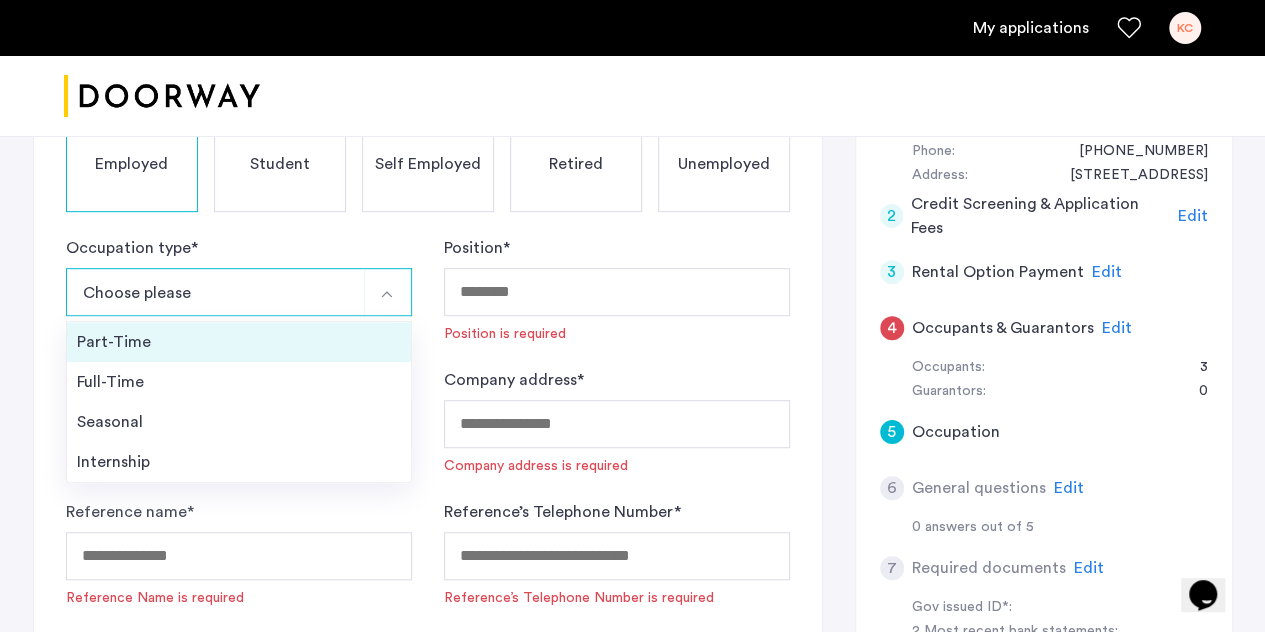 click on "Part-Time" at bounding box center (239, 342) 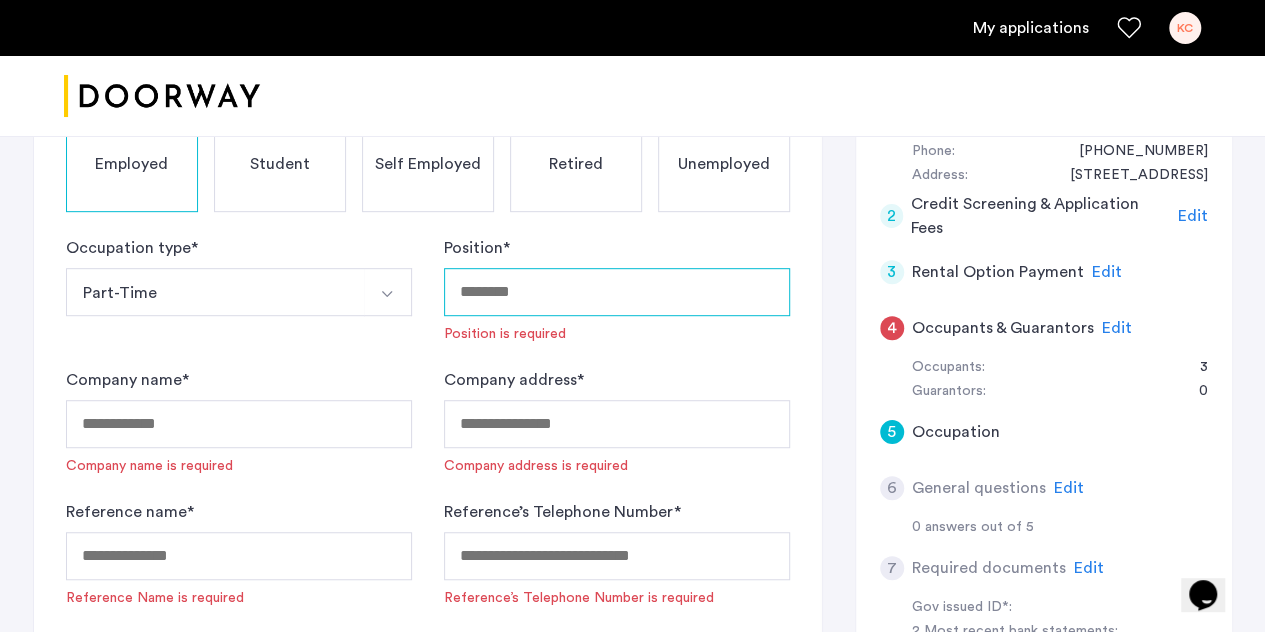 click on "Position  *" at bounding box center [617, 292] 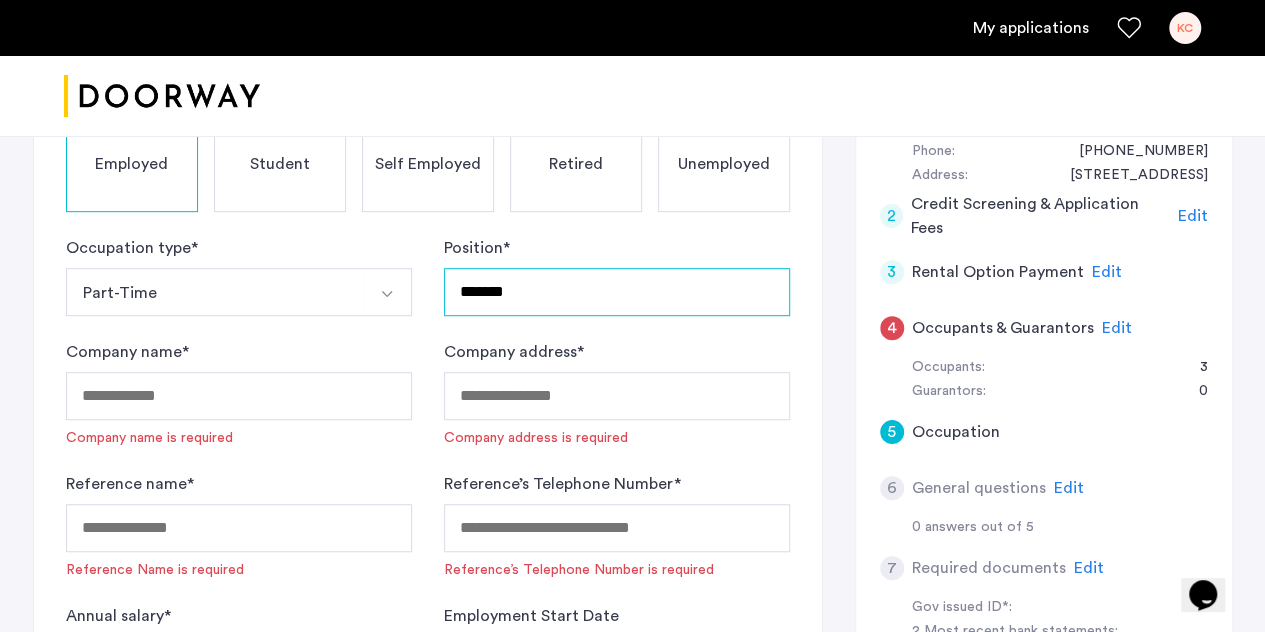 type on "*******" 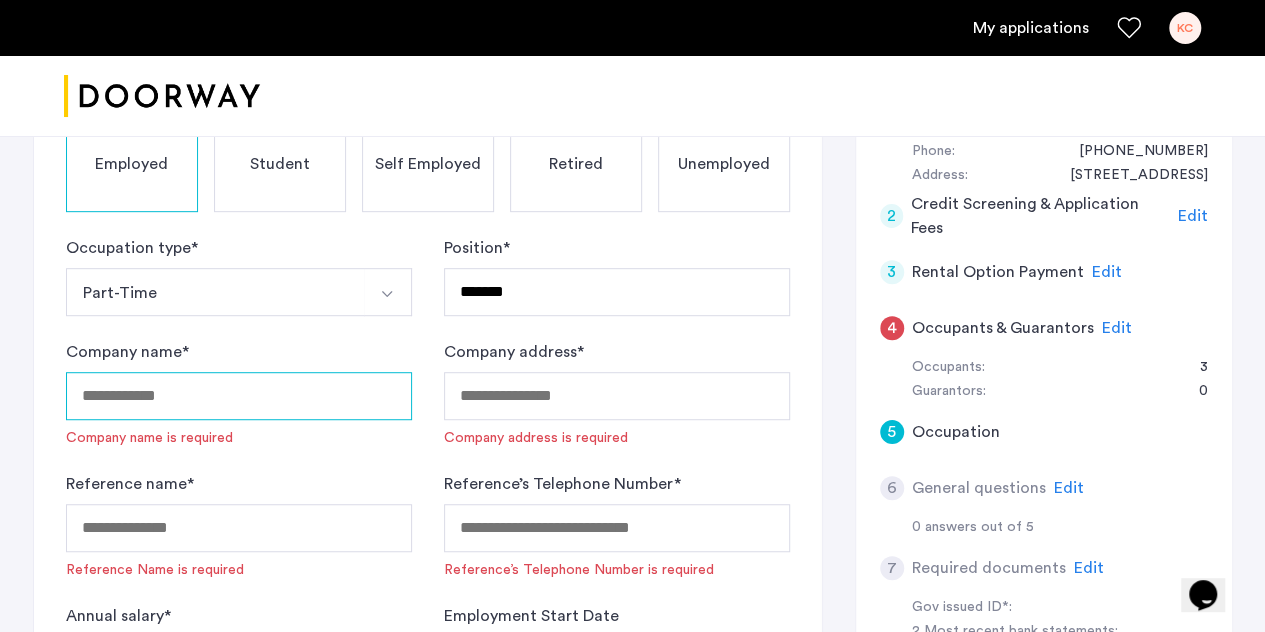 click on "Company name  *" at bounding box center [239, 396] 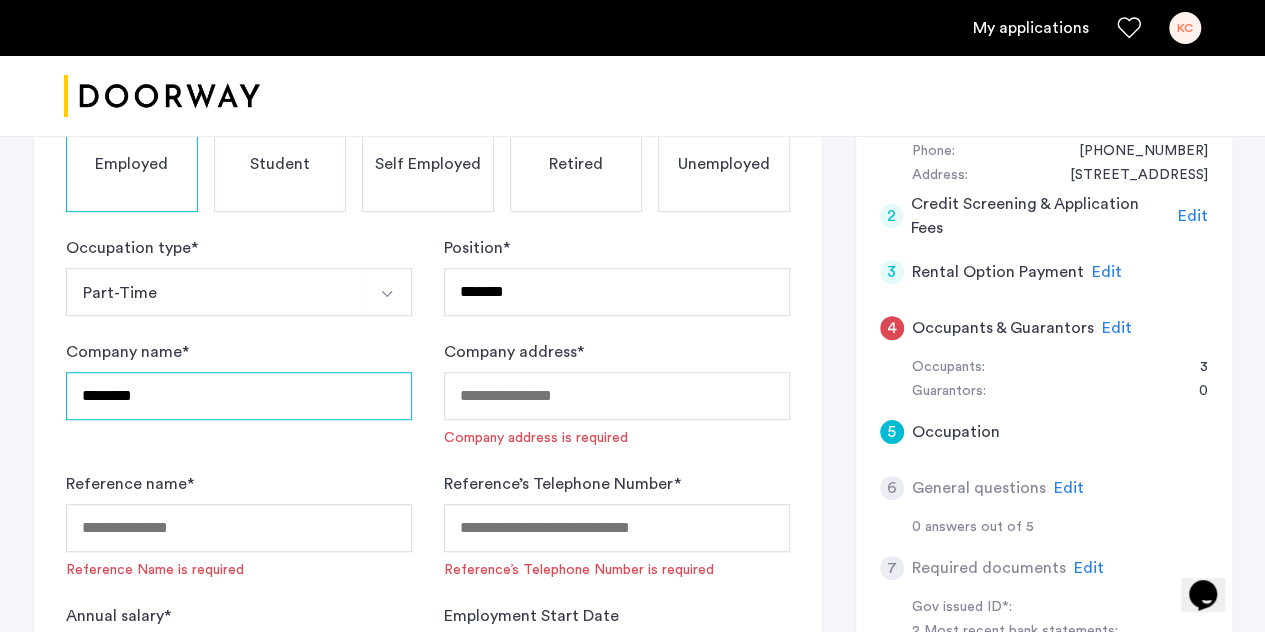 type on "********" 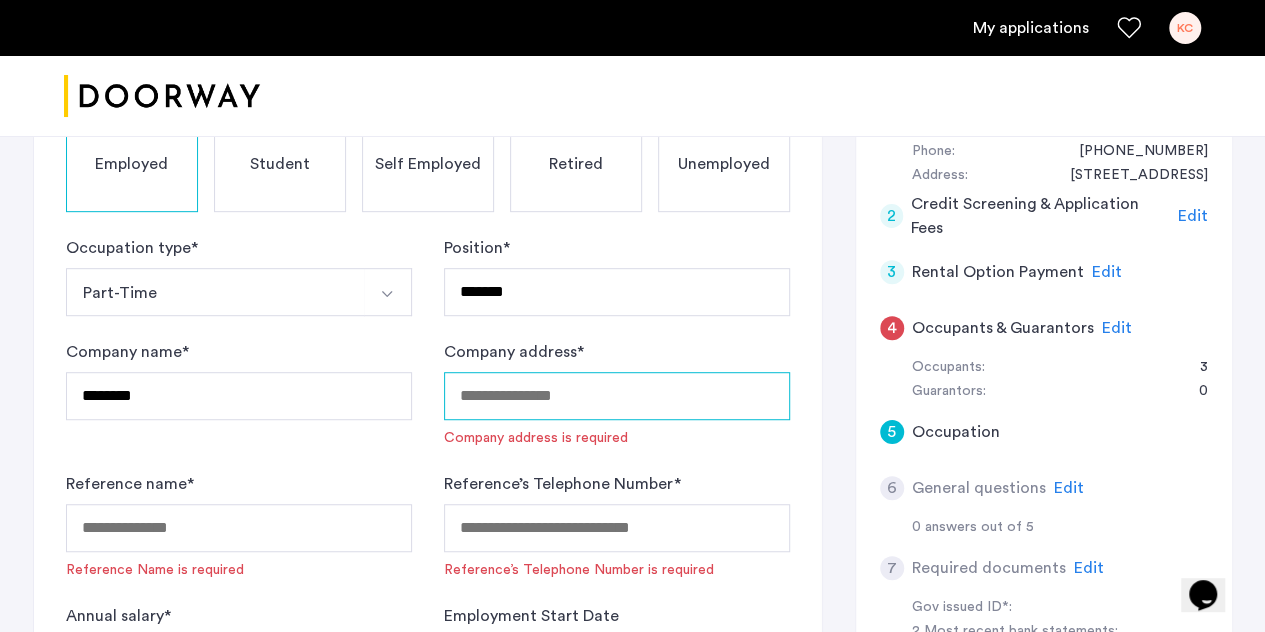 click on "Company address  *" at bounding box center [617, 396] 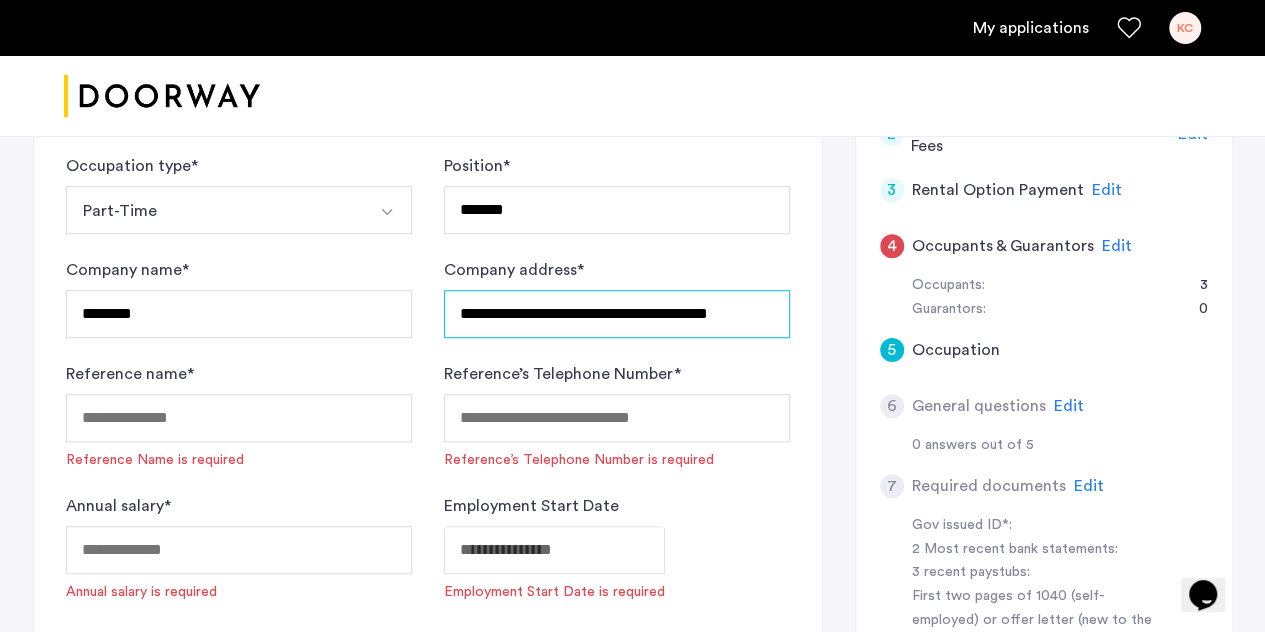 scroll, scrollTop: 611, scrollLeft: 0, axis: vertical 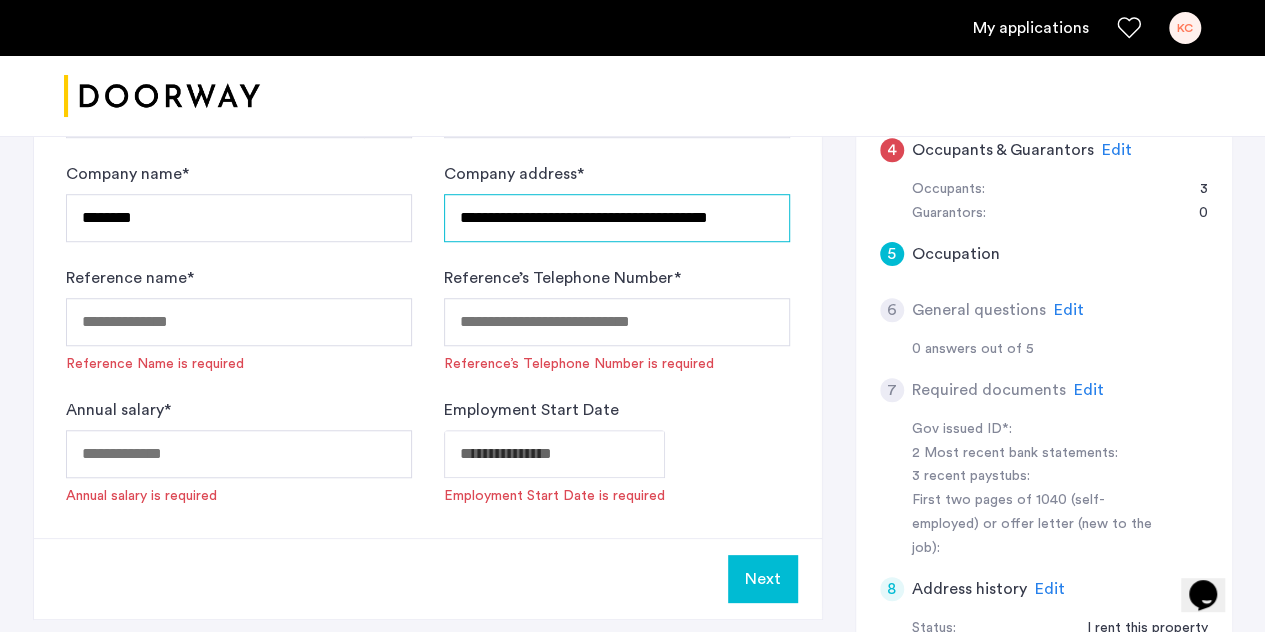 type on "**********" 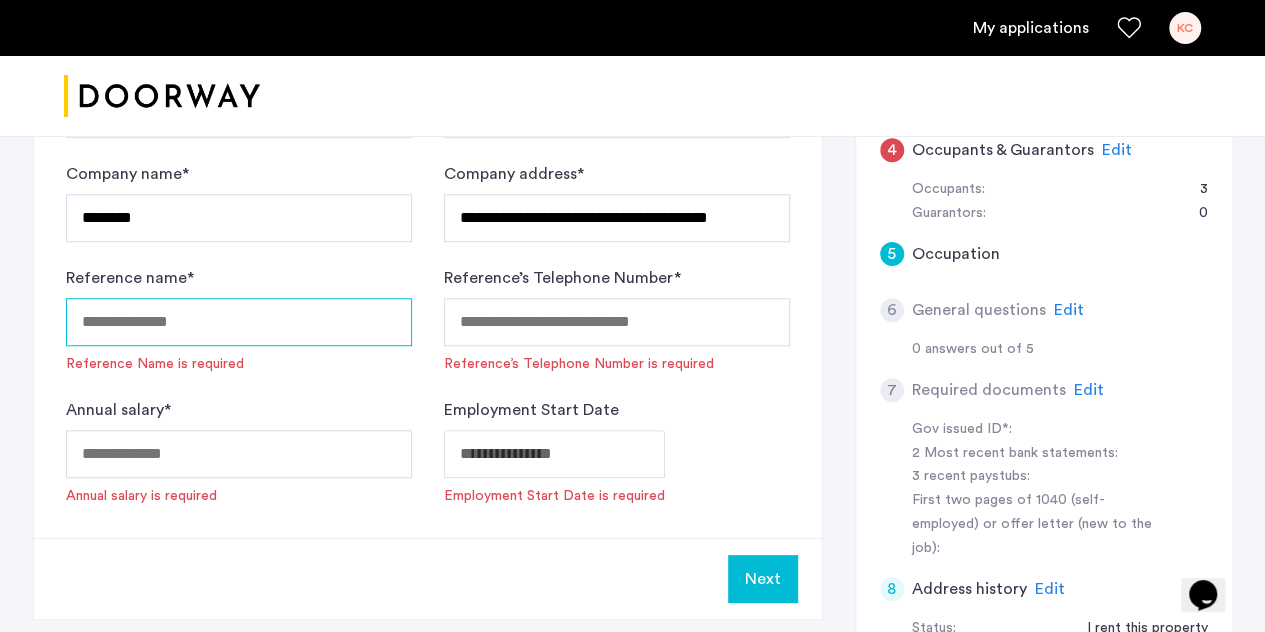 click on "Reference name  *" at bounding box center (239, 322) 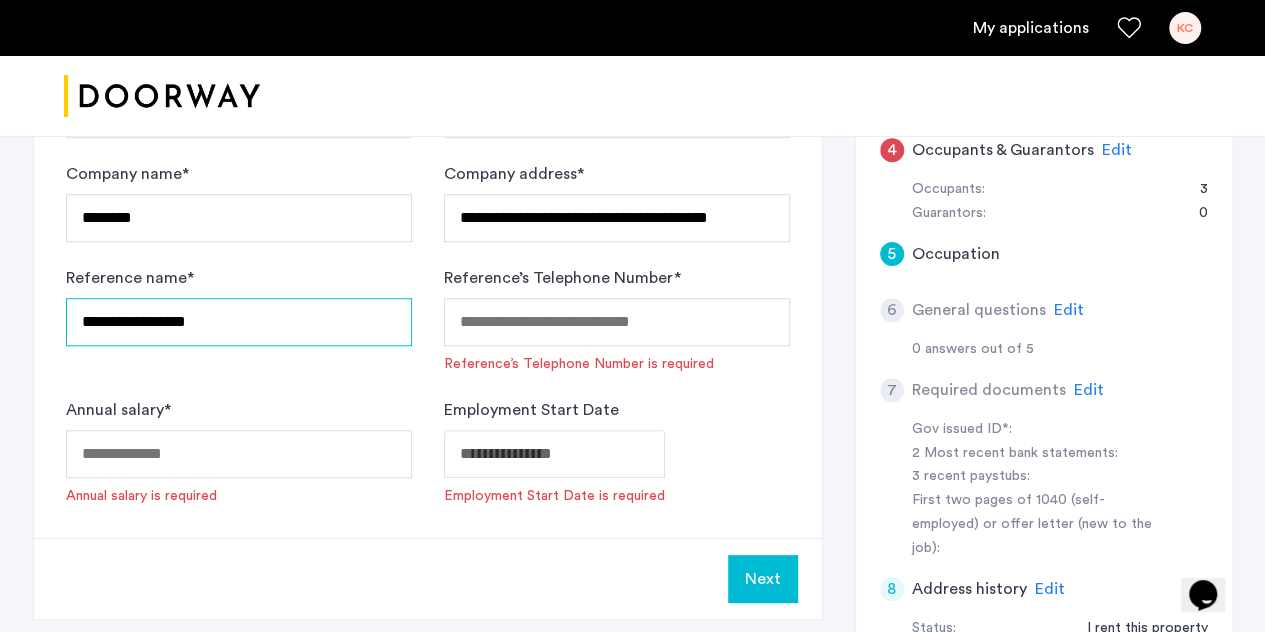 type on "**********" 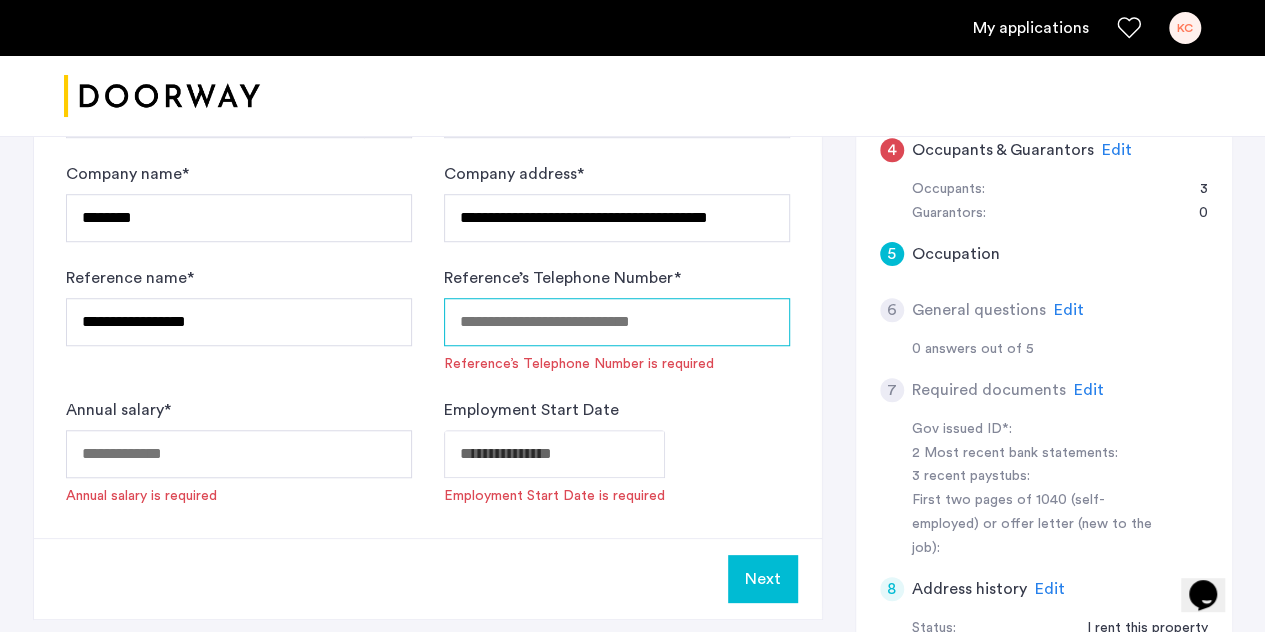 click on "Reference’s Telephone Number  *" at bounding box center [617, 322] 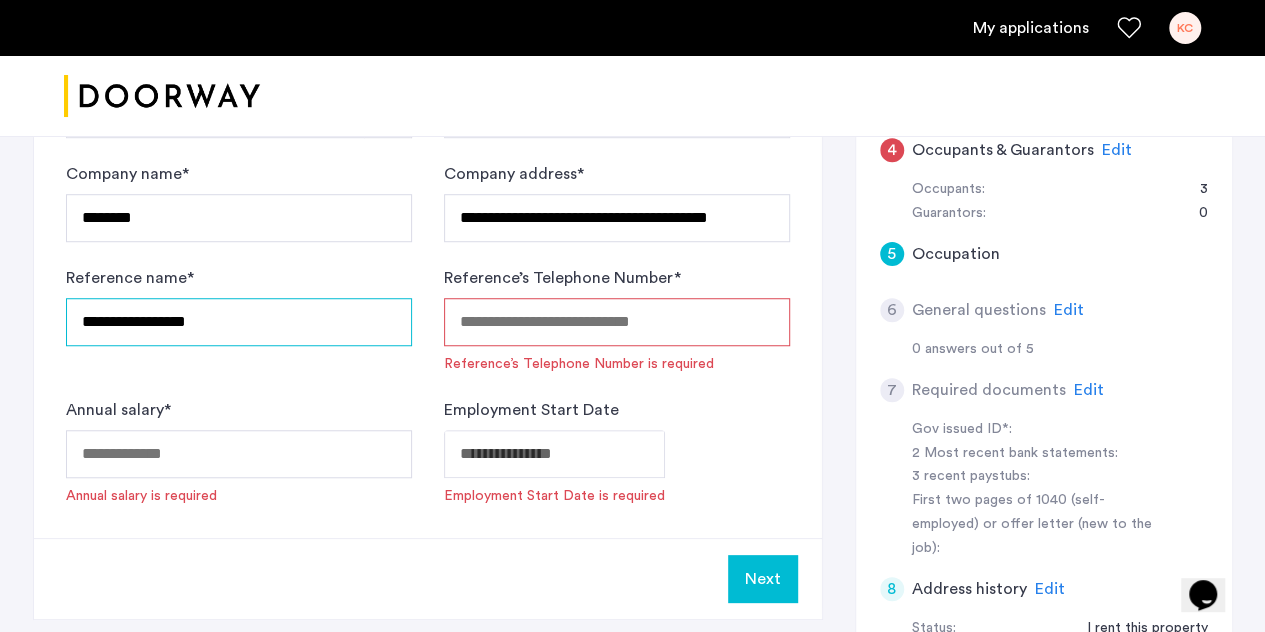 drag, startPoint x: 302, startPoint y: 299, endPoint x: 82, endPoint y: 269, distance: 222.03603 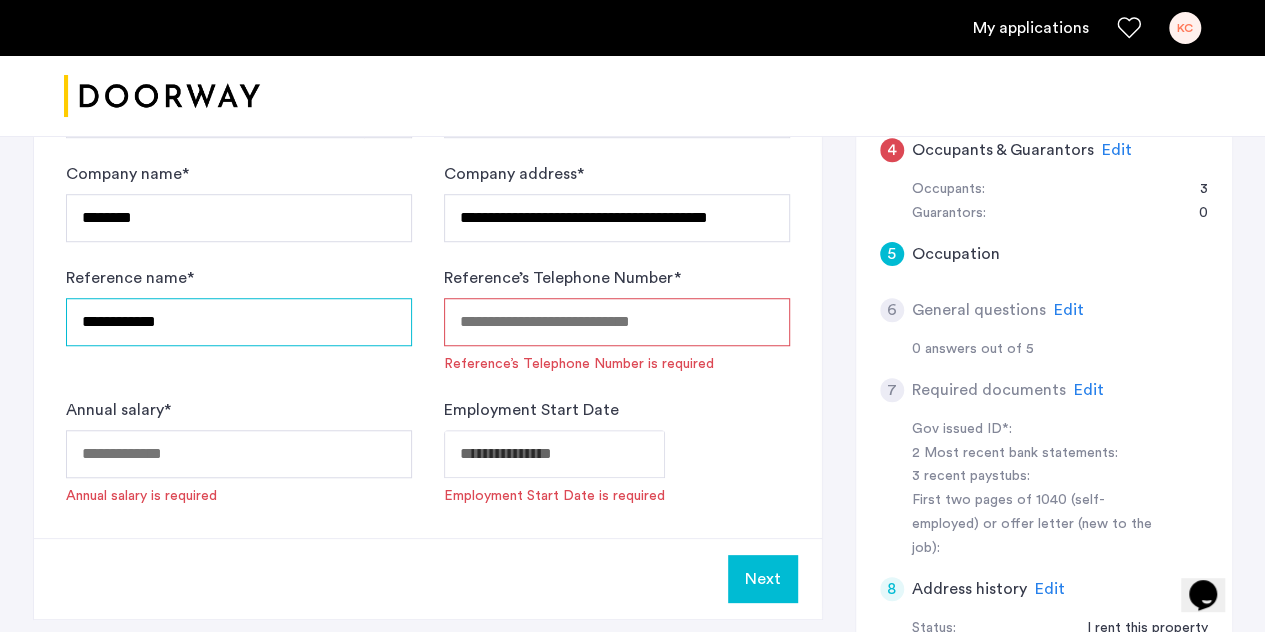 type on "**********" 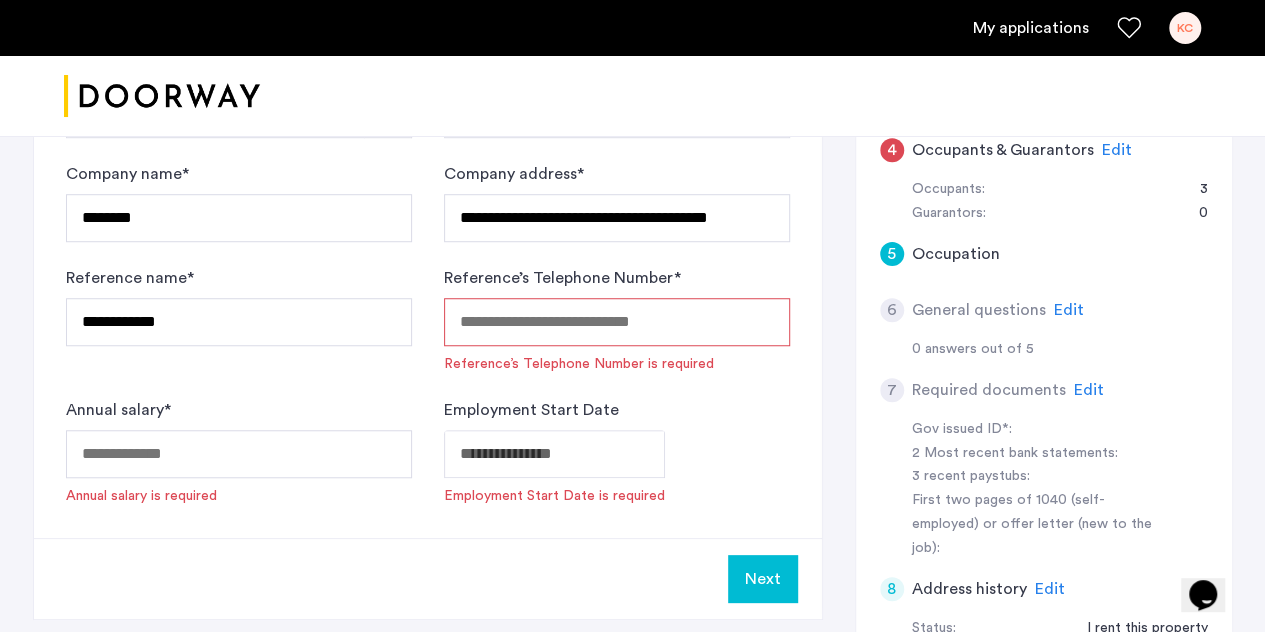 click on "Reference’s Telephone Number  *" at bounding box center (617, 322) 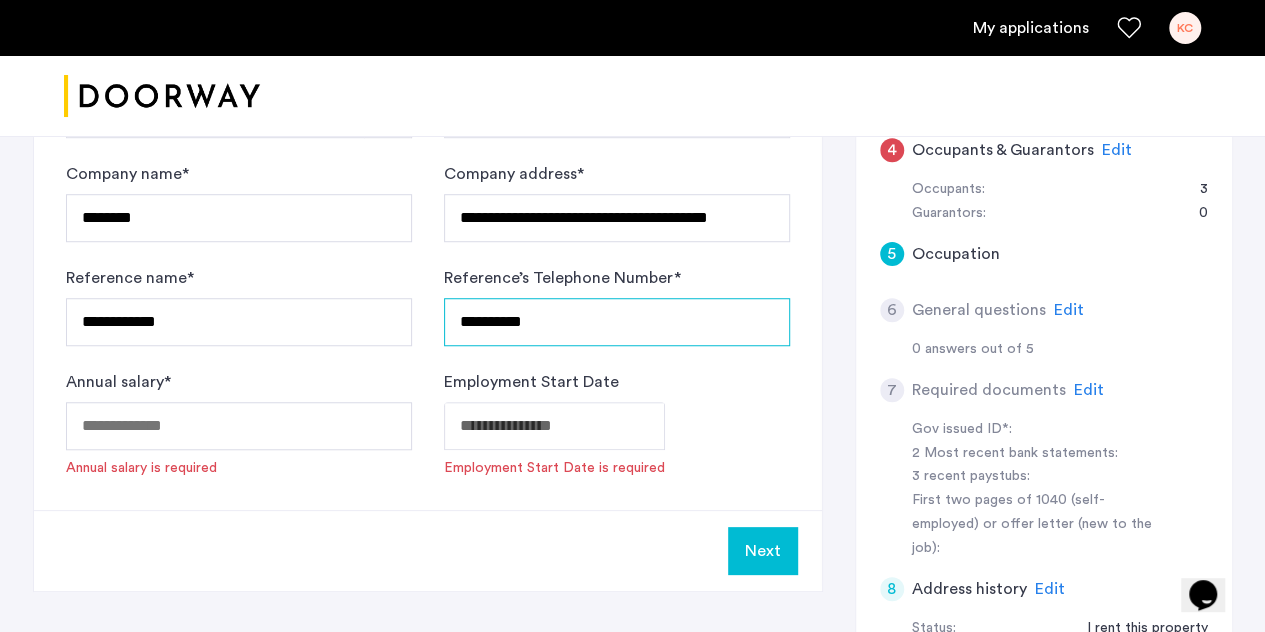 type on "**********" 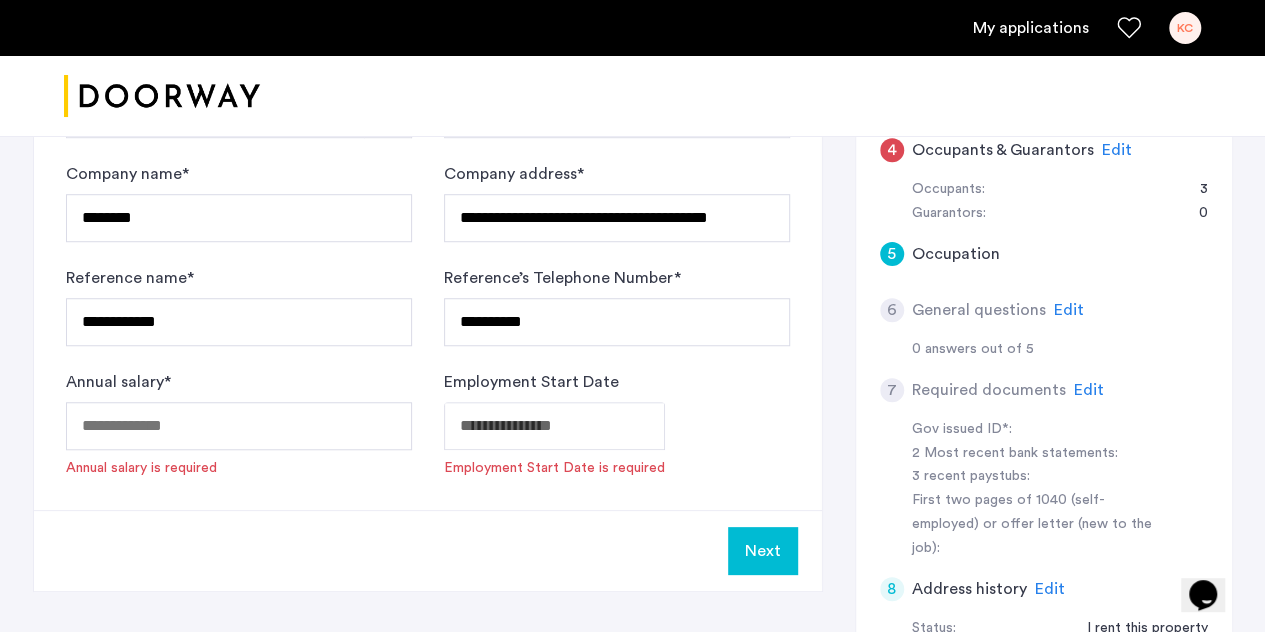 click on "**********" at bounding box center [632, -295] 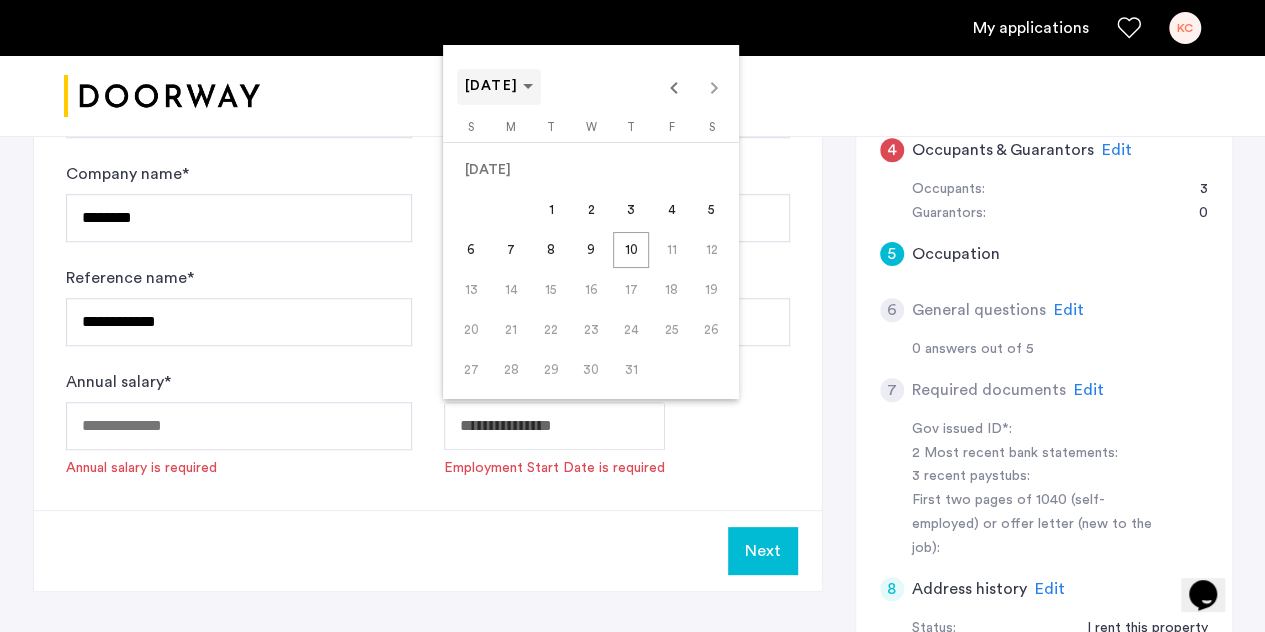 click on "[DATE]" at bounding box center [492, 86] 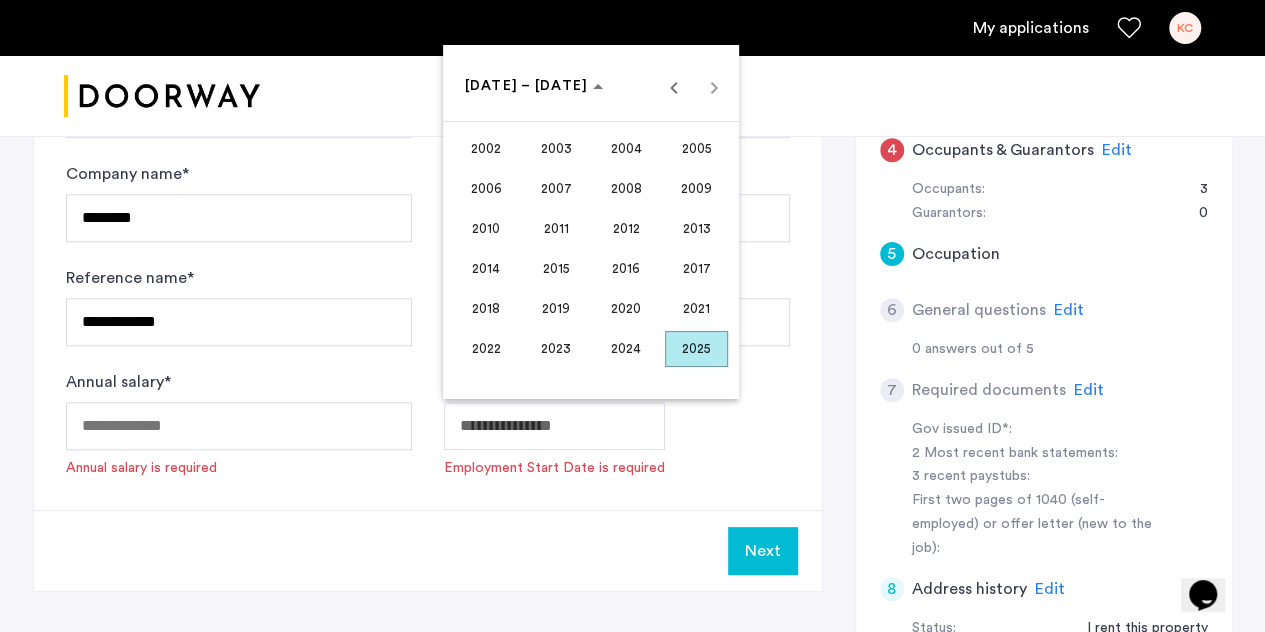 click on "2024" at bounding box center (626, 349) 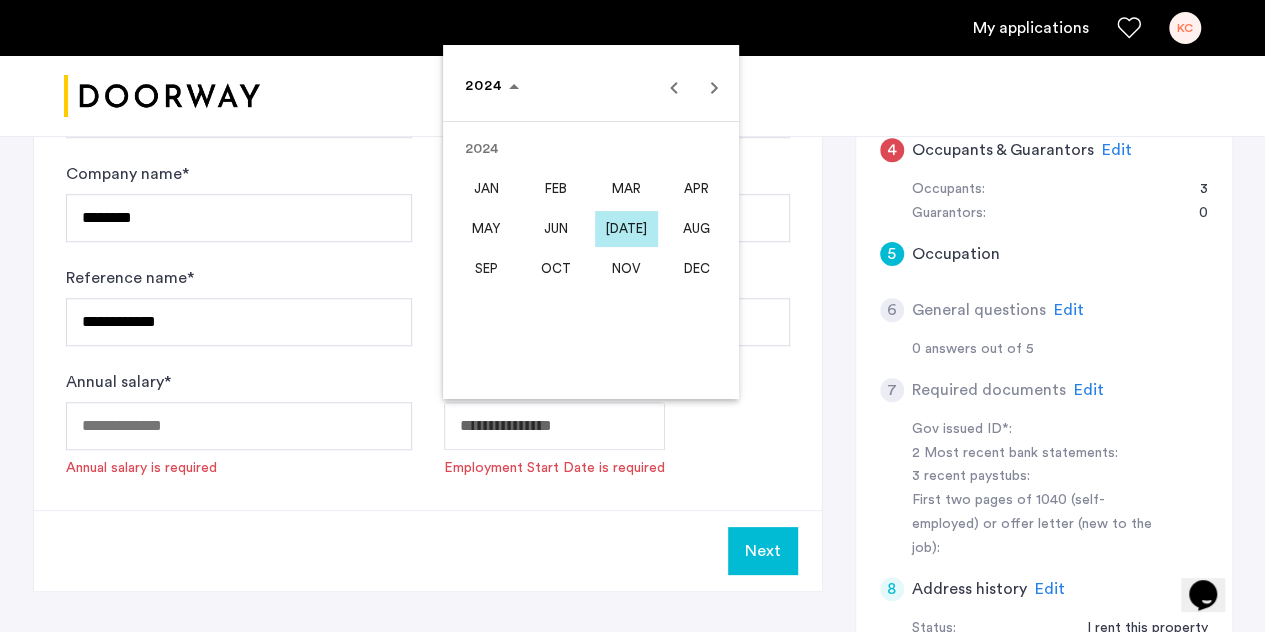 click on "NOV" at bounding box center (626, 269) 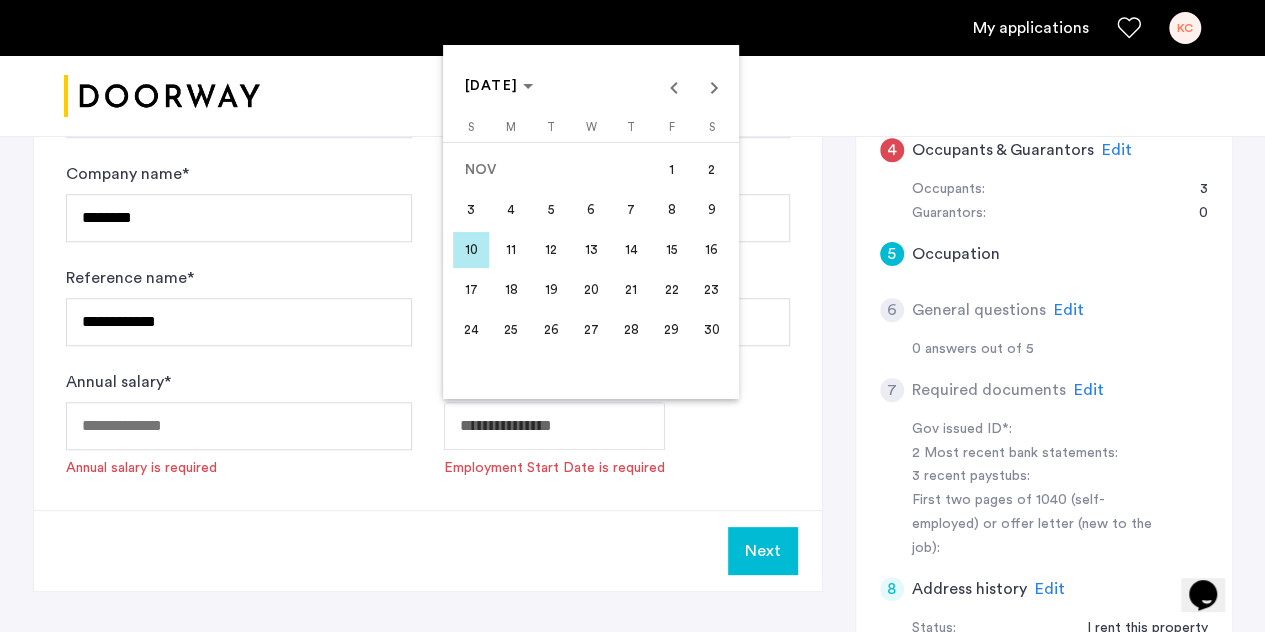 click on "10" at bounding box center (471, 250) 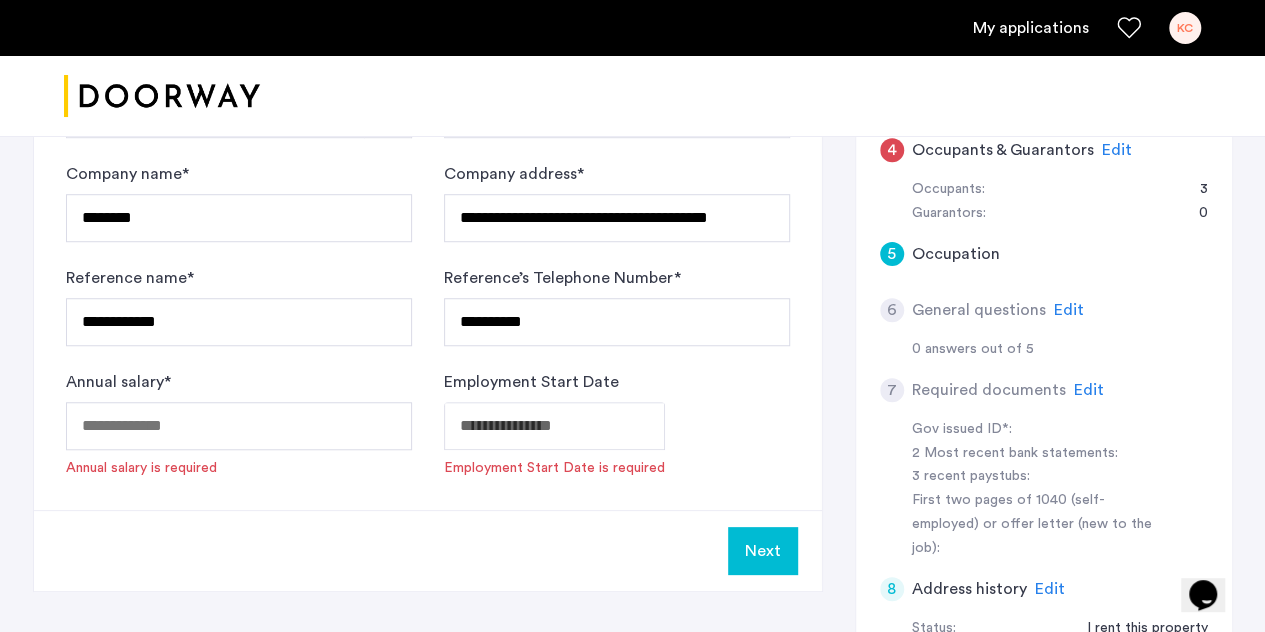 type on "**********" 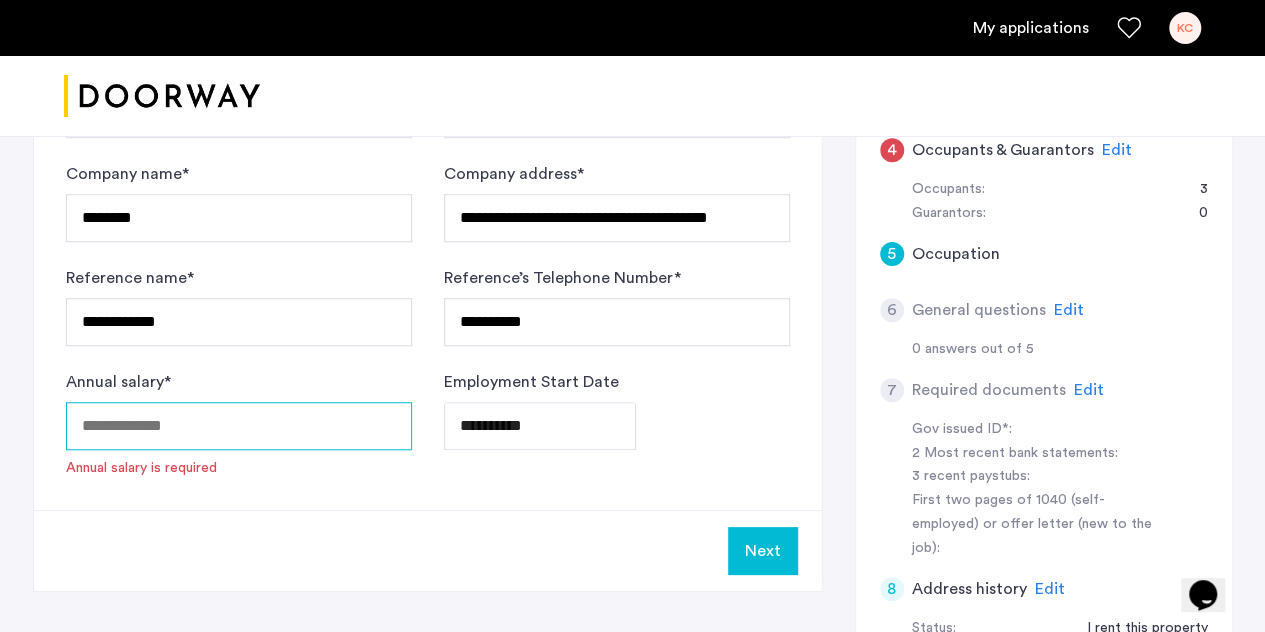 click on "Annual salary  *" at bounding box center [239, 426] 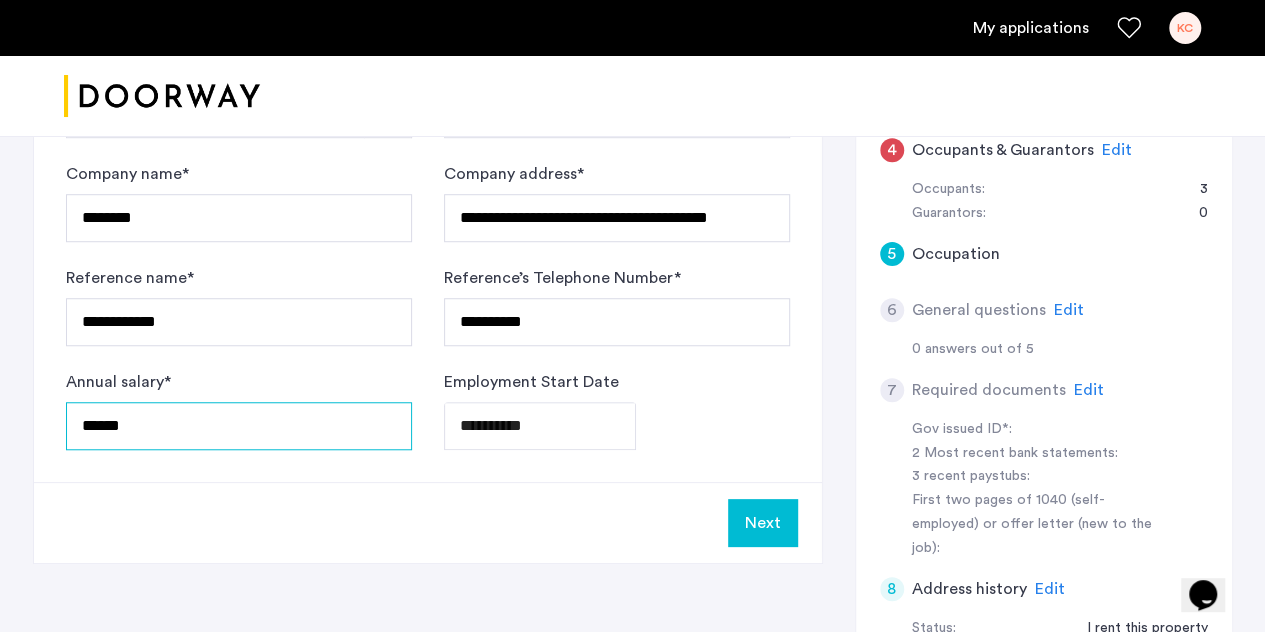 click on "******" at bounding box center [239, 426] 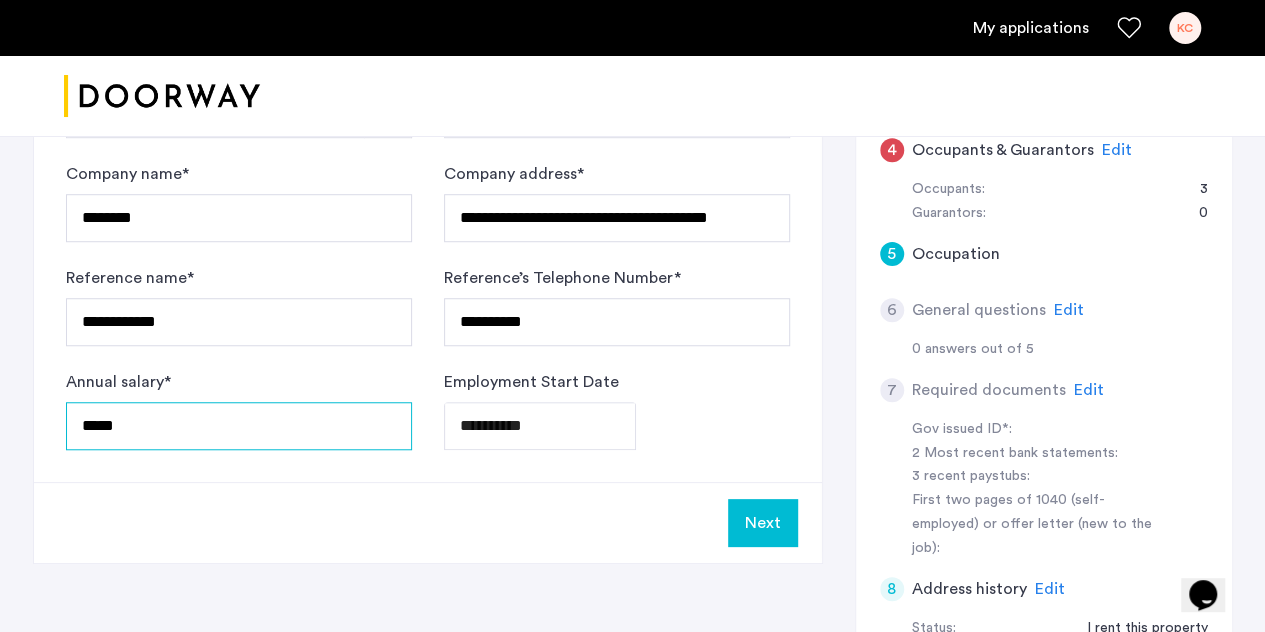 type on "*****" 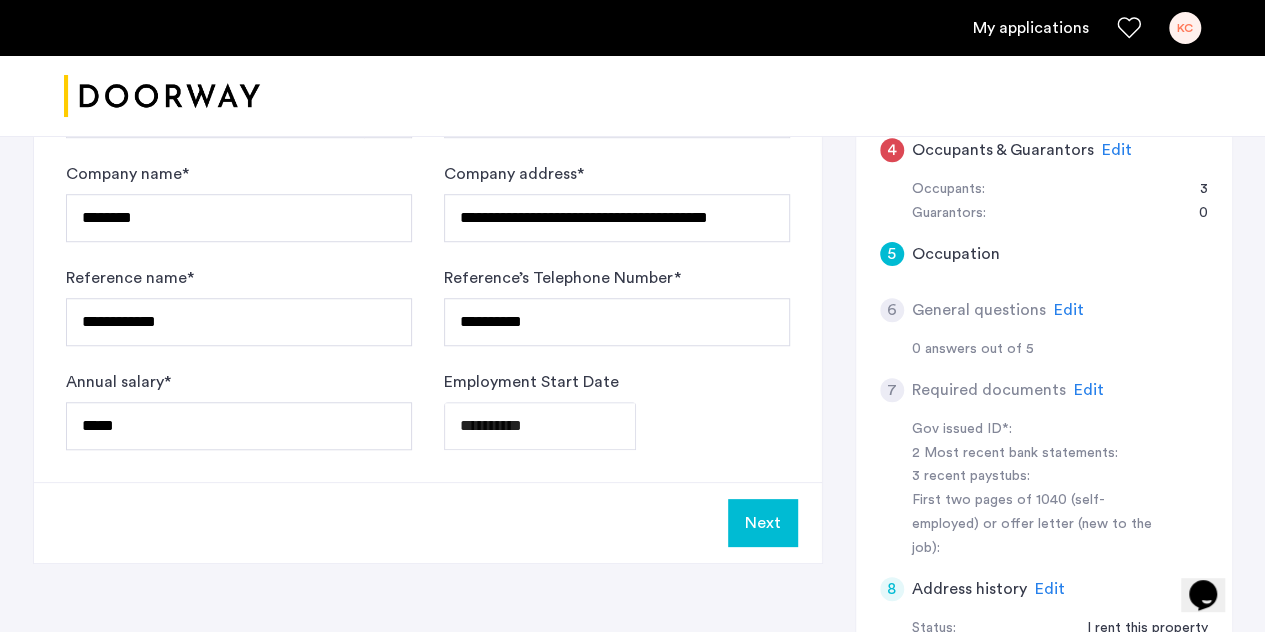 click on "Next" 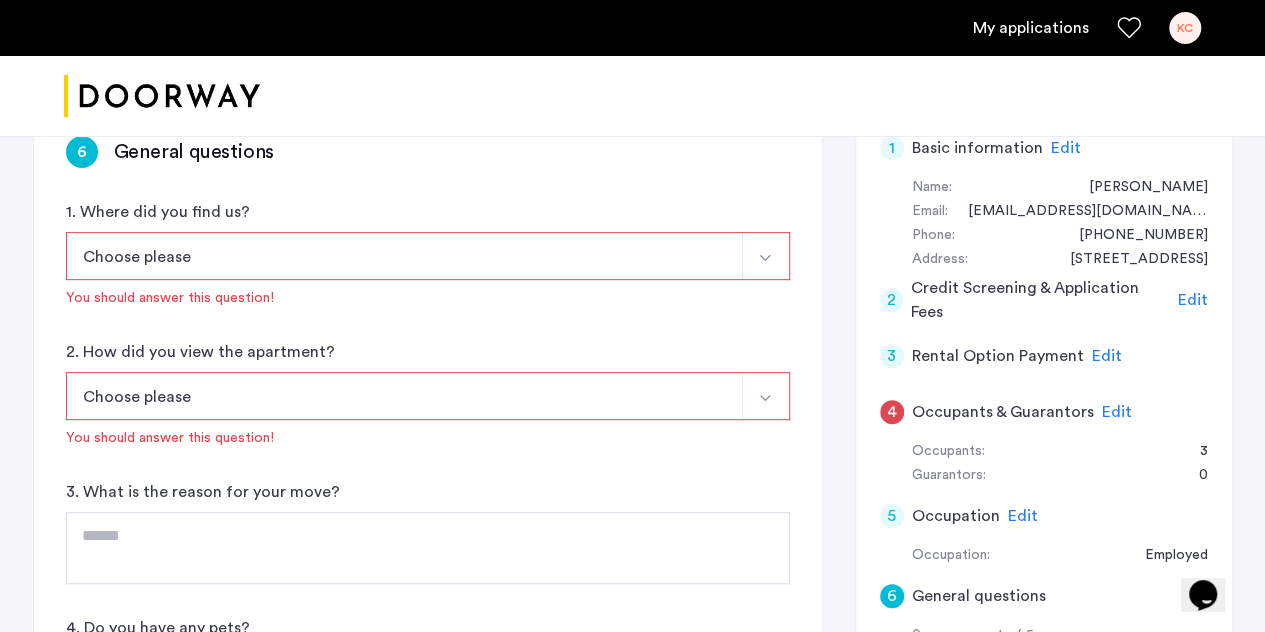 scroll, scrollTop: 350, scrollLeft: 0, axis: vertical 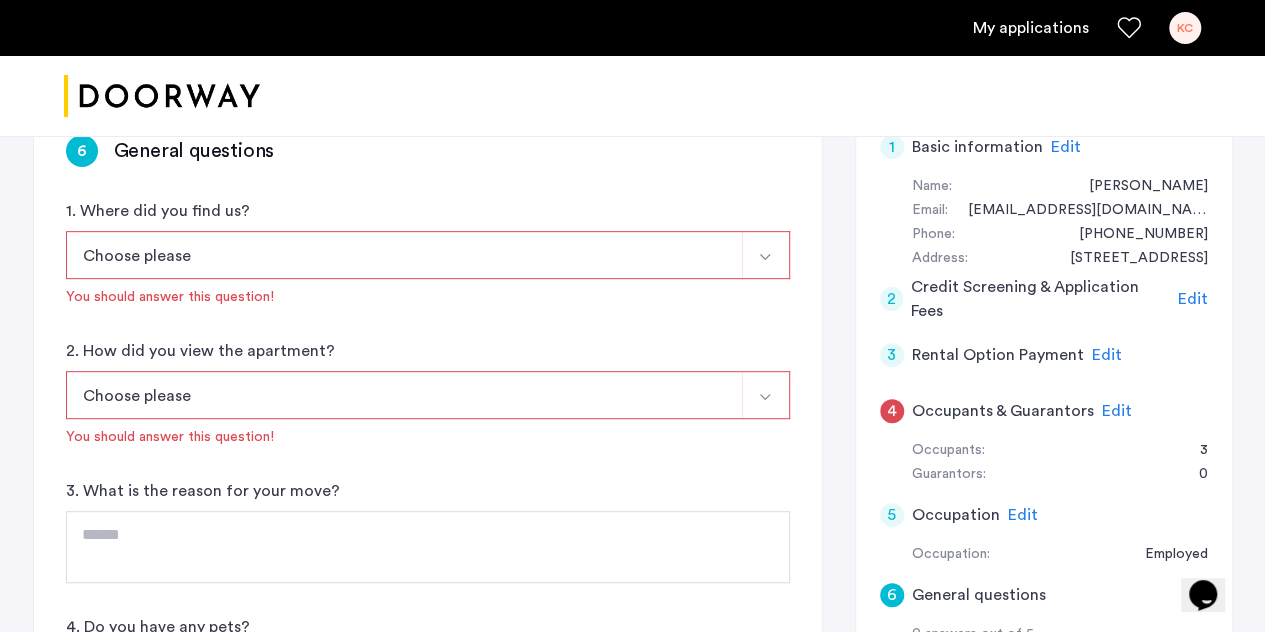 click on "1. Where did you find us? Choose please [DOMAIN_NAME][URL][DOMAIN_NAME] [DOMAIN_NAME][URL][DOMAIN_NAME] [DOMAIN_NAME][URL][DOMAIN_NAME] Facebook/Instagram Renthop Craigslist Other You should answer this question!" 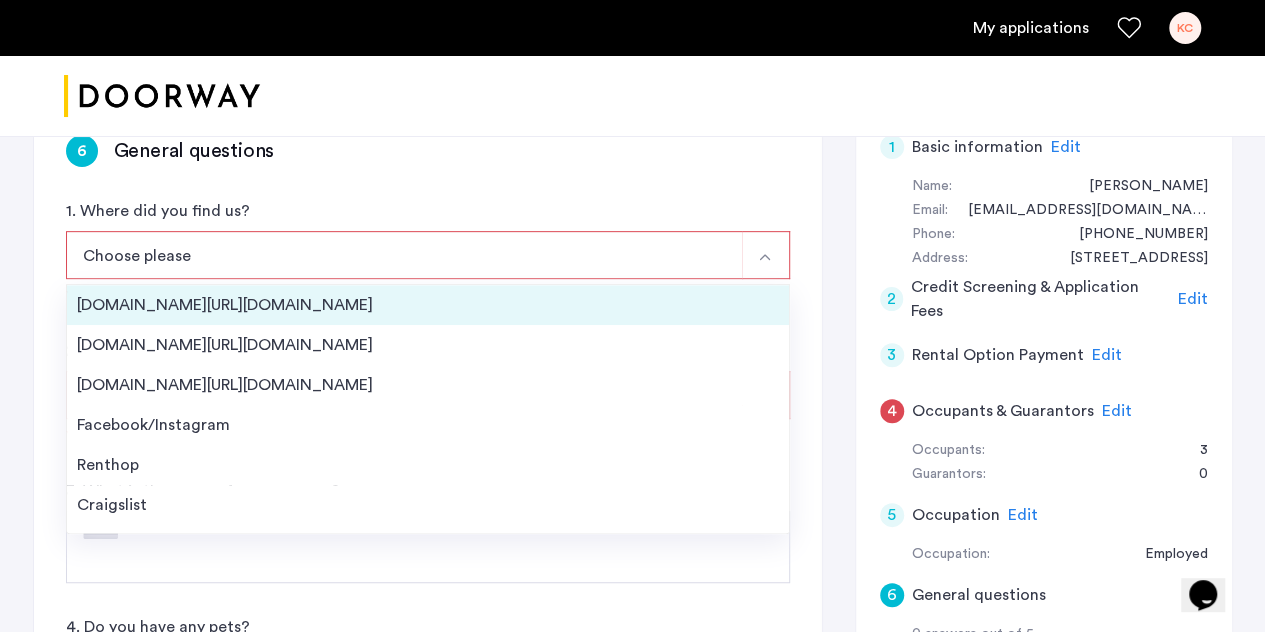 click on "[DOMAIN_NAME][URL][DOMAIN_NAME]" at bounding box center (428, 305) 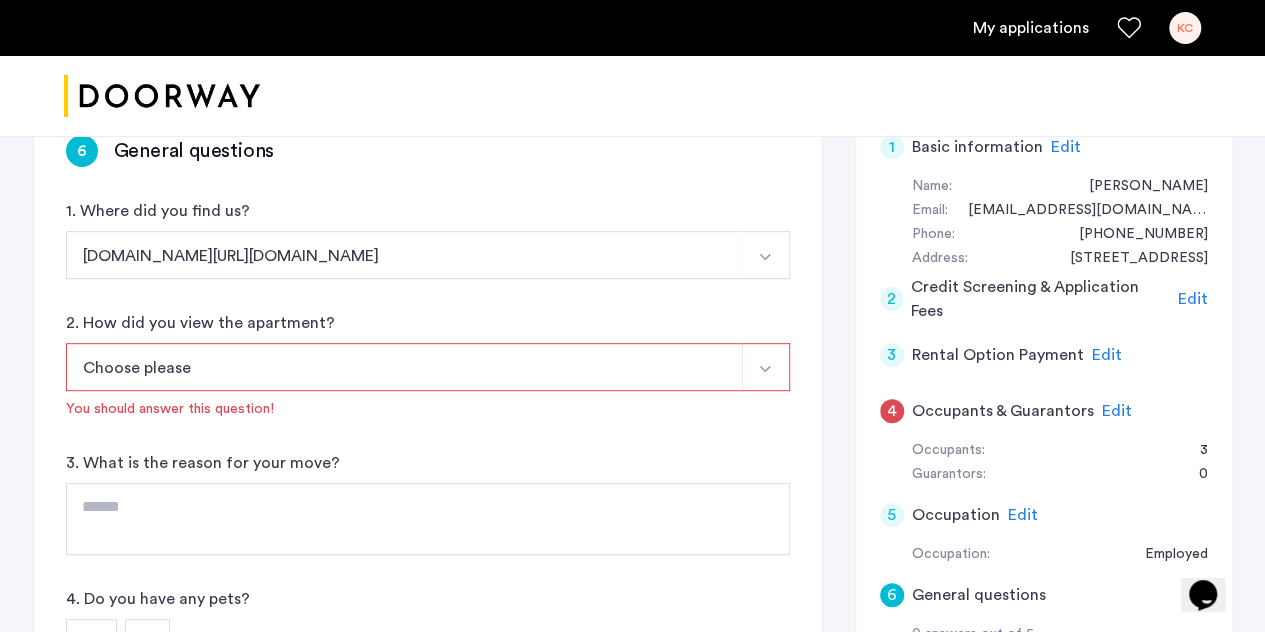 click on "Choose please" at bounding box center (404, 367) 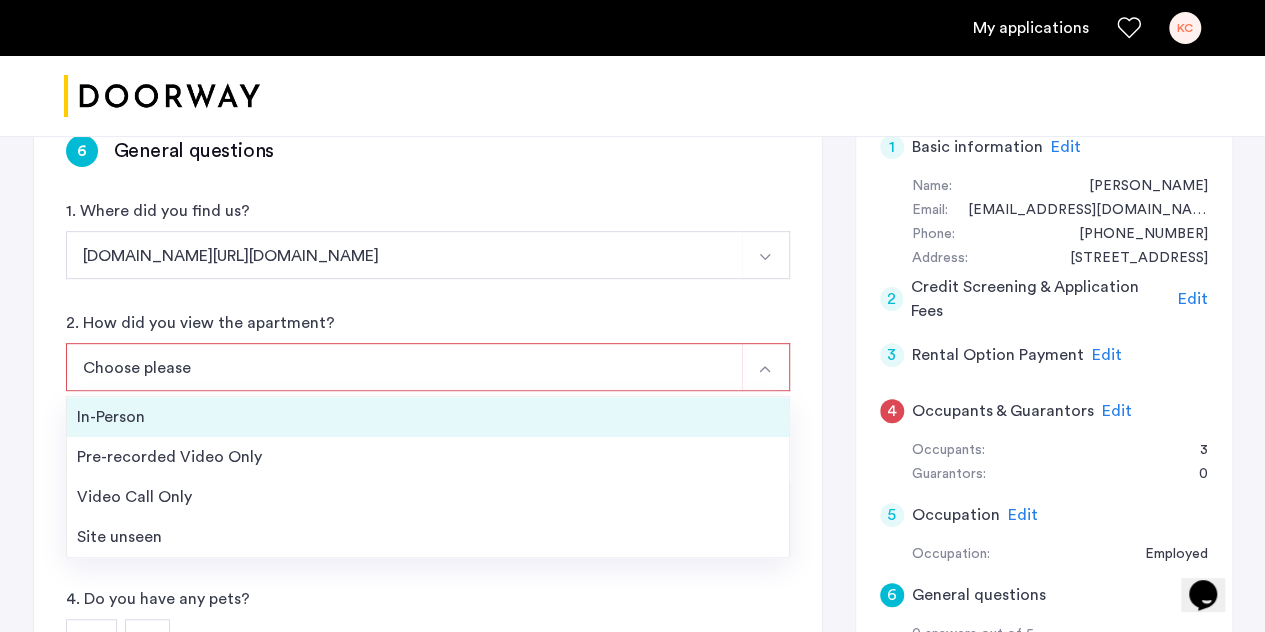 click on "In-Person" at bounding box center [428, 417] 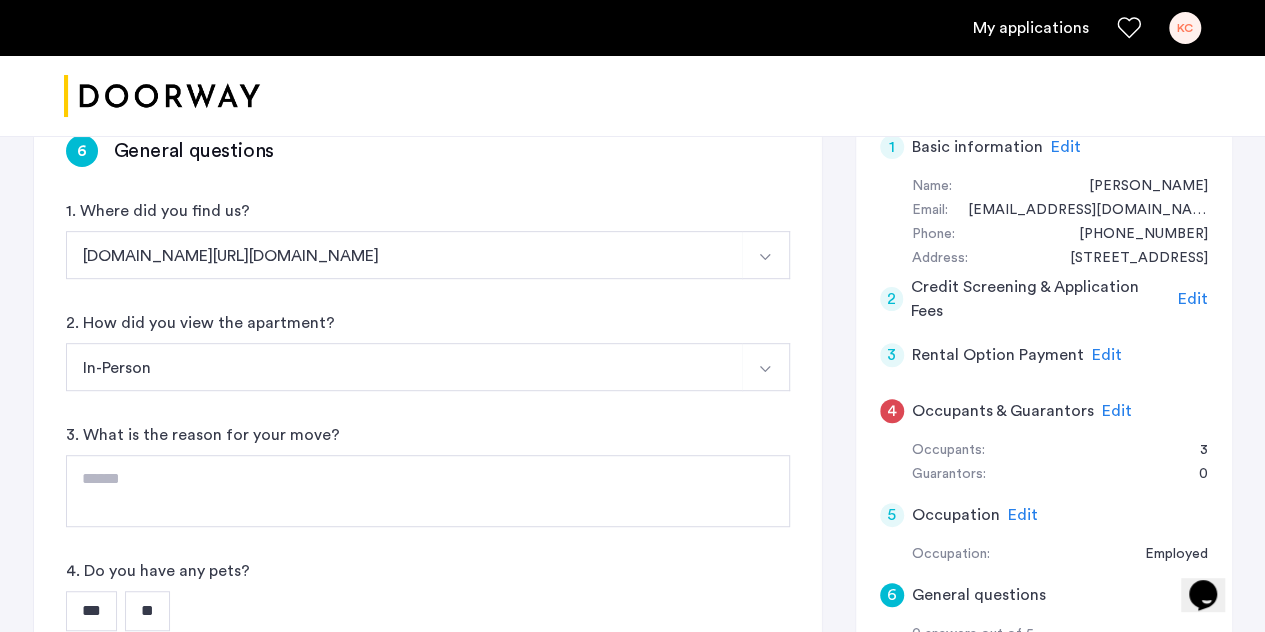 scroll, scrollTop: 429, scrollLeft: 0, axis: vertical 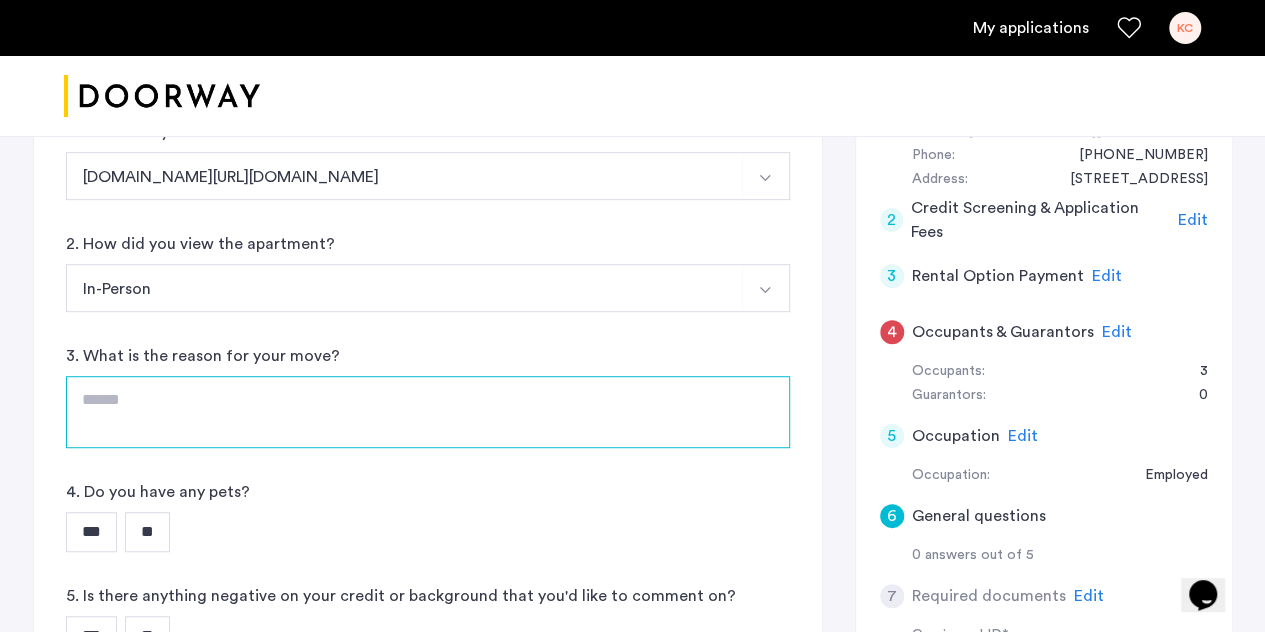 click 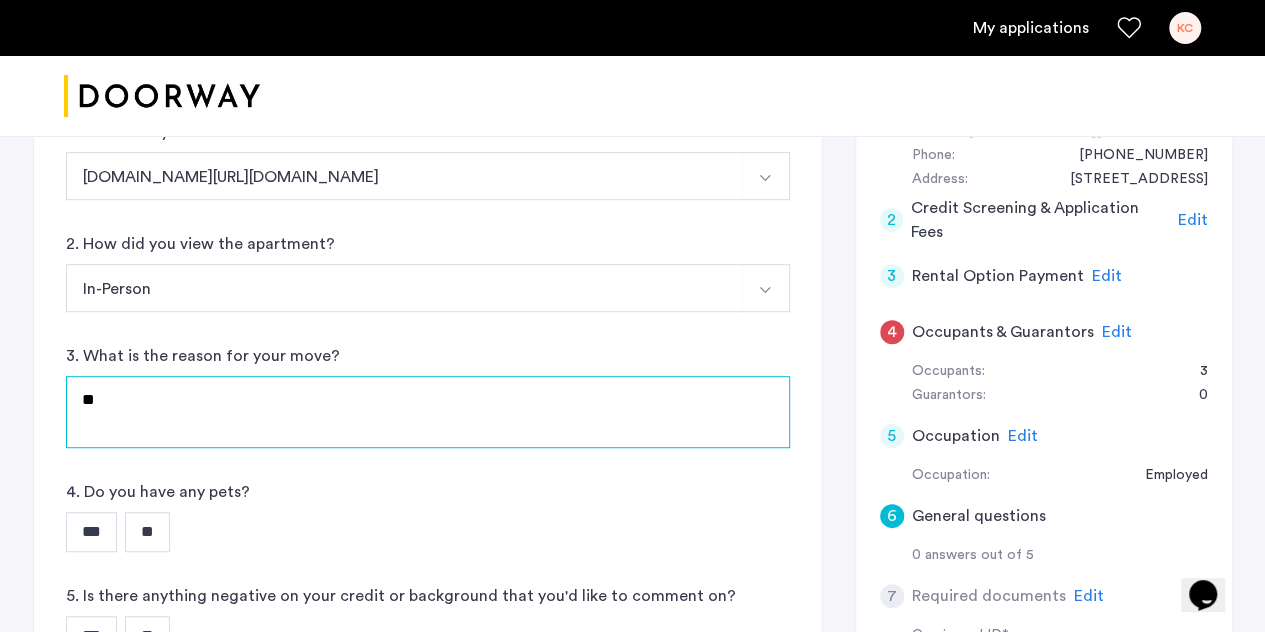 type on "*" 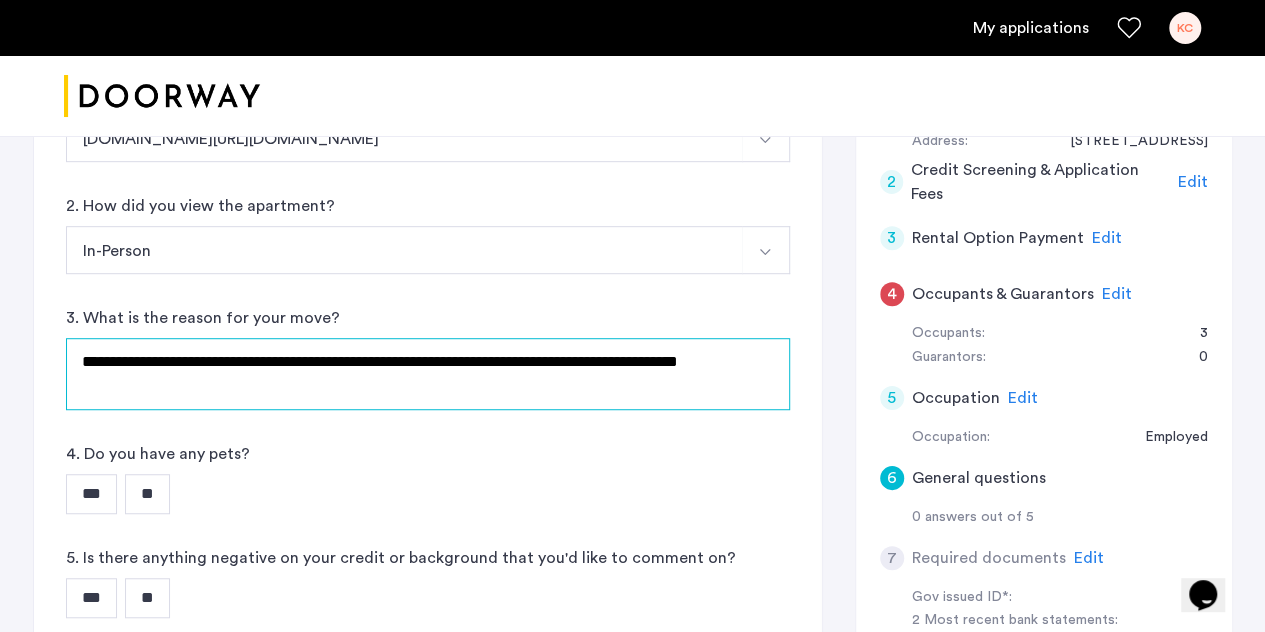 scroll, scrollTop: 627, scrollLeft: 0, axis: vertical 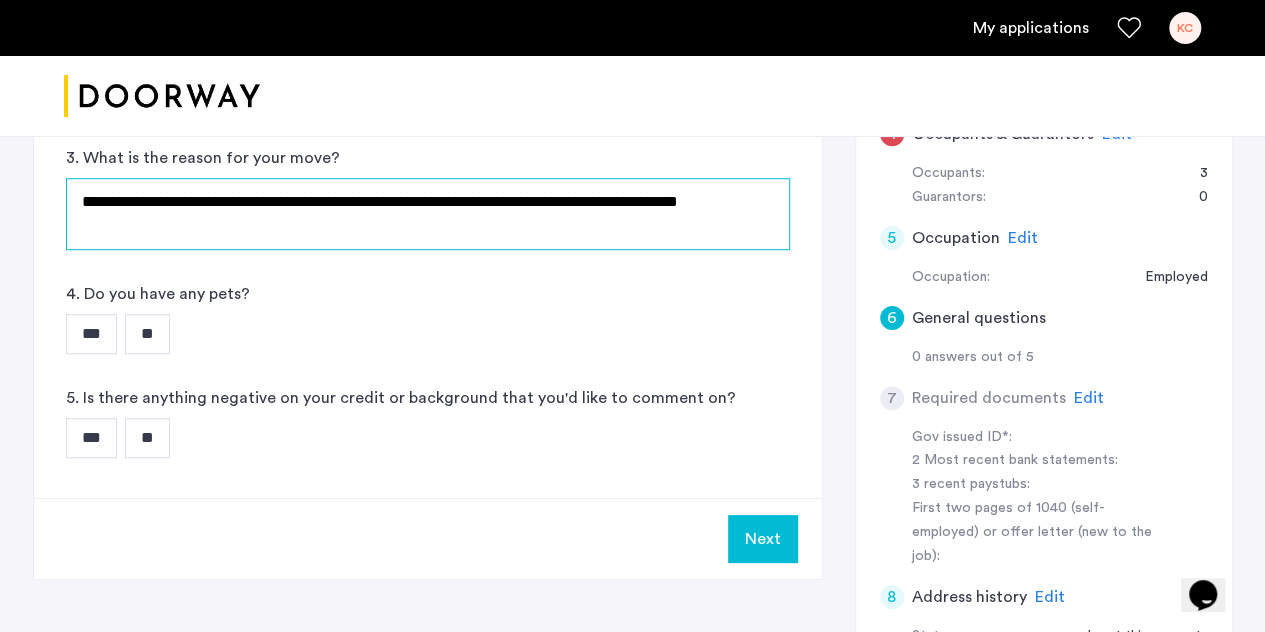 type on "**********" 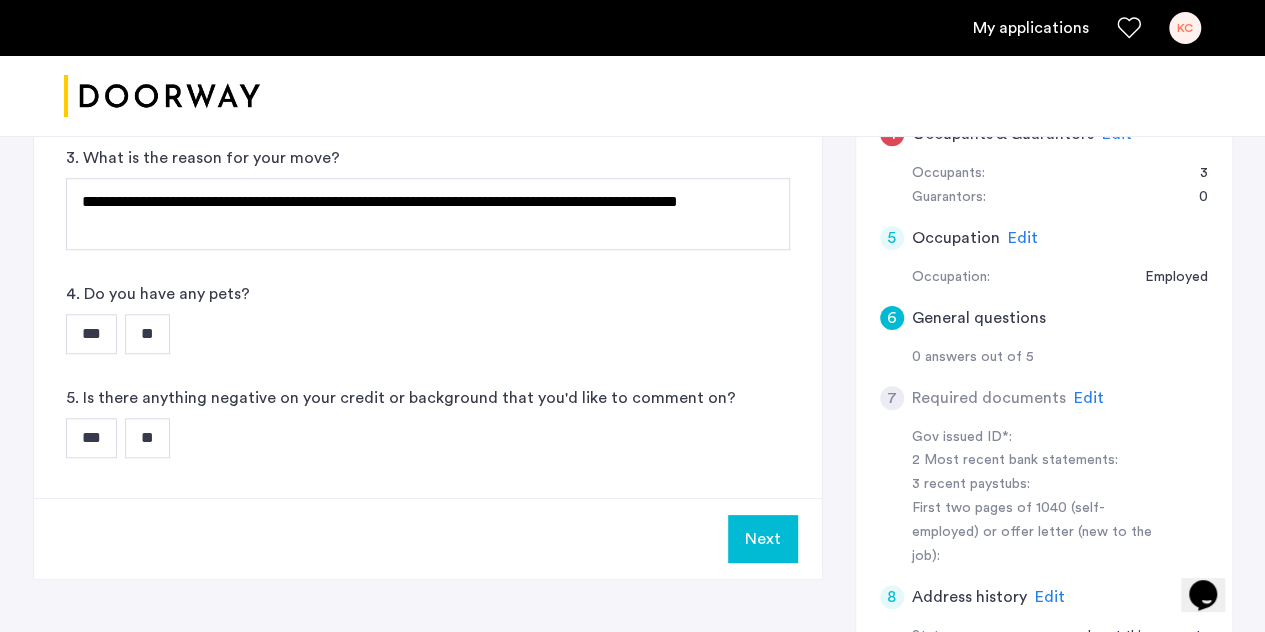 click on "***" at bounding box center (91, 334) 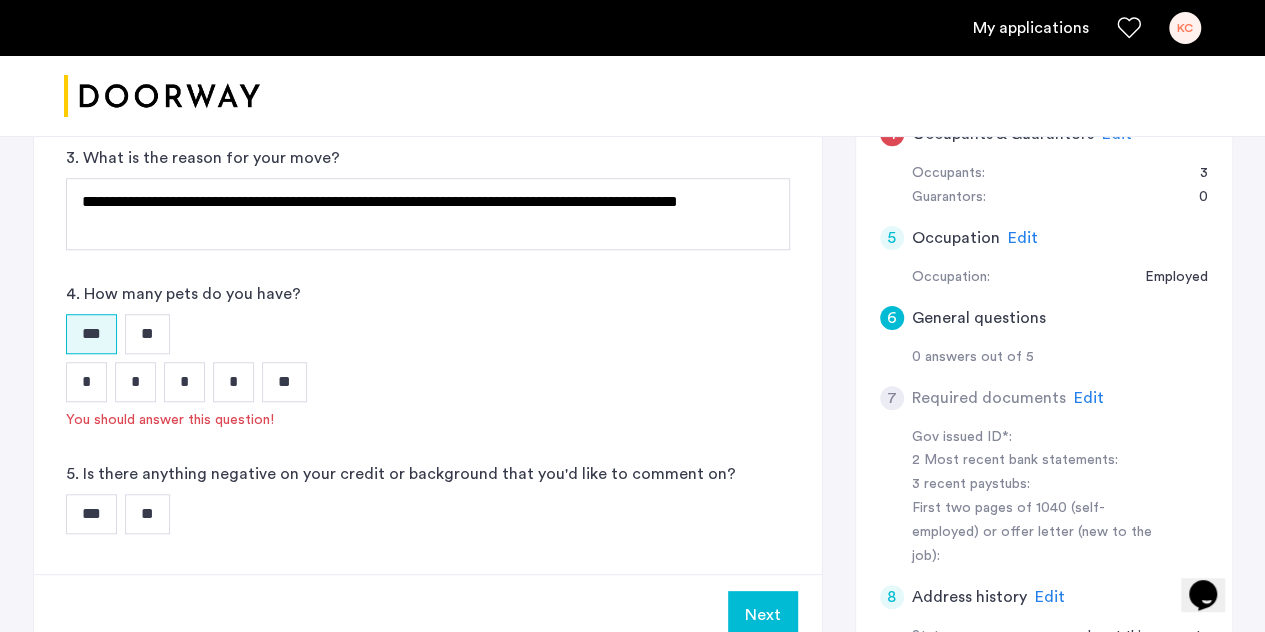 click on "*" at bounding box center [86, 382] 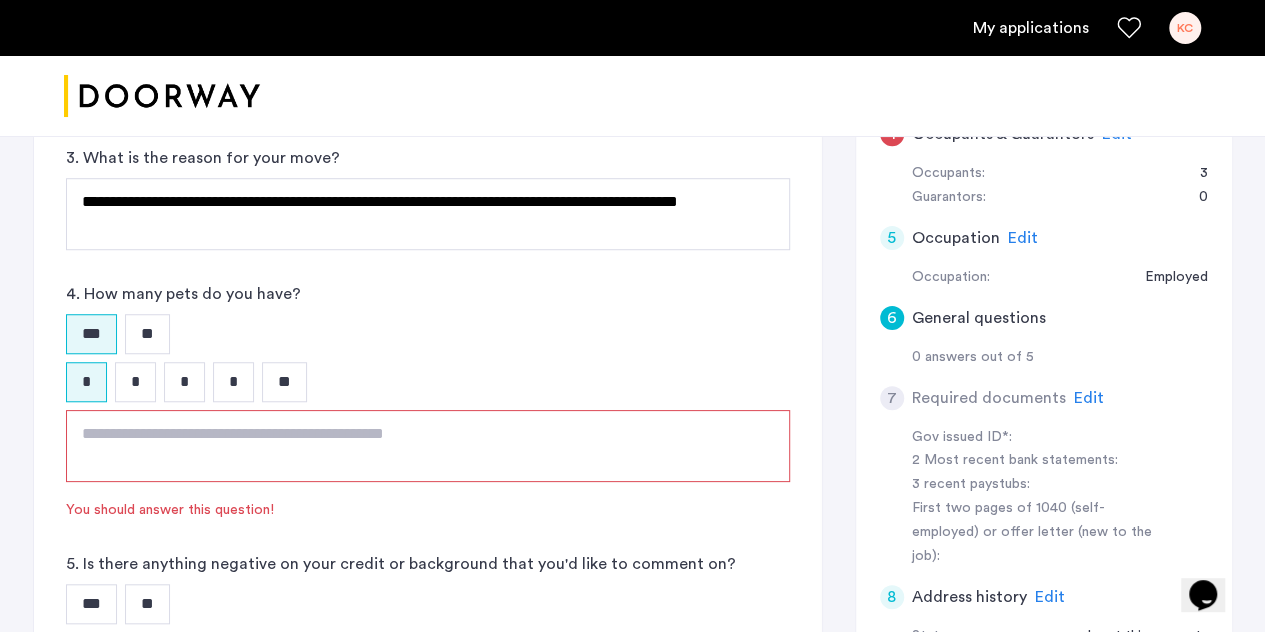 click 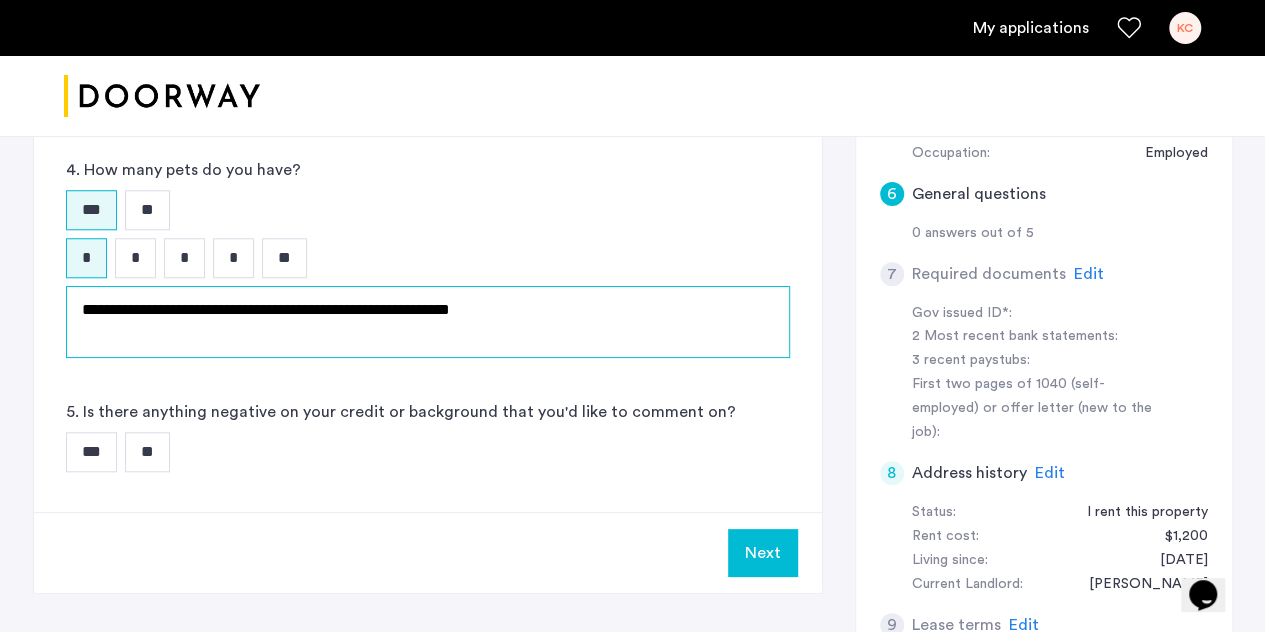 scroll, scrollTop: 752, scrollLeft: 0, axis: vertical 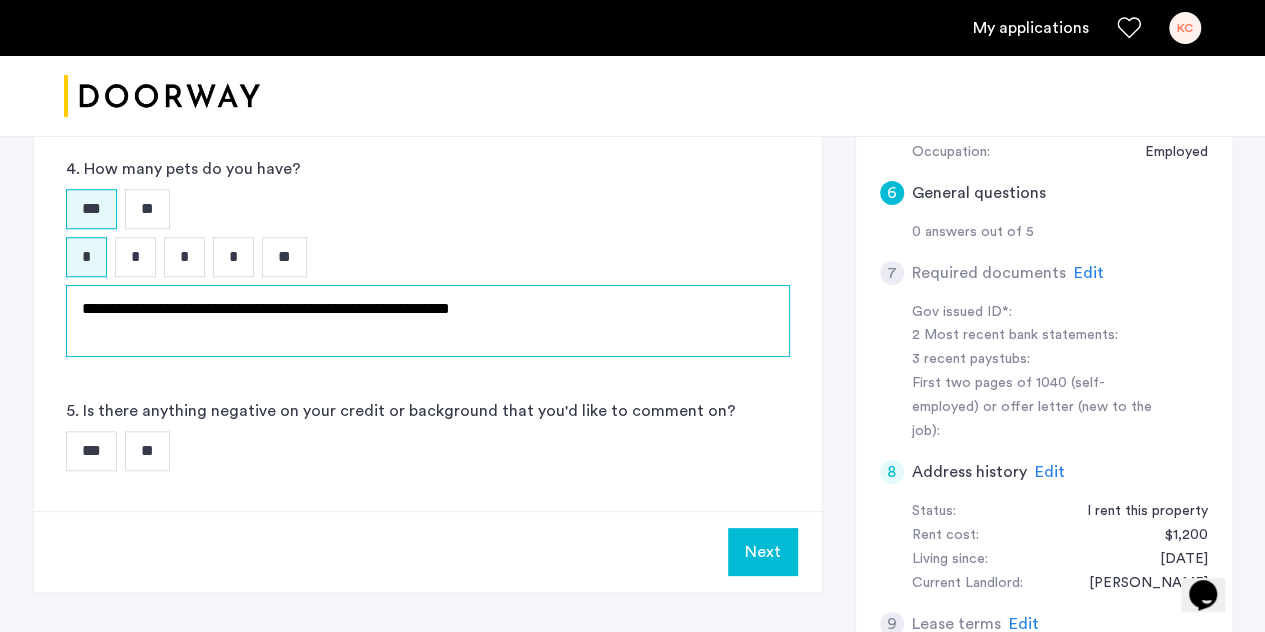 type on "**********" 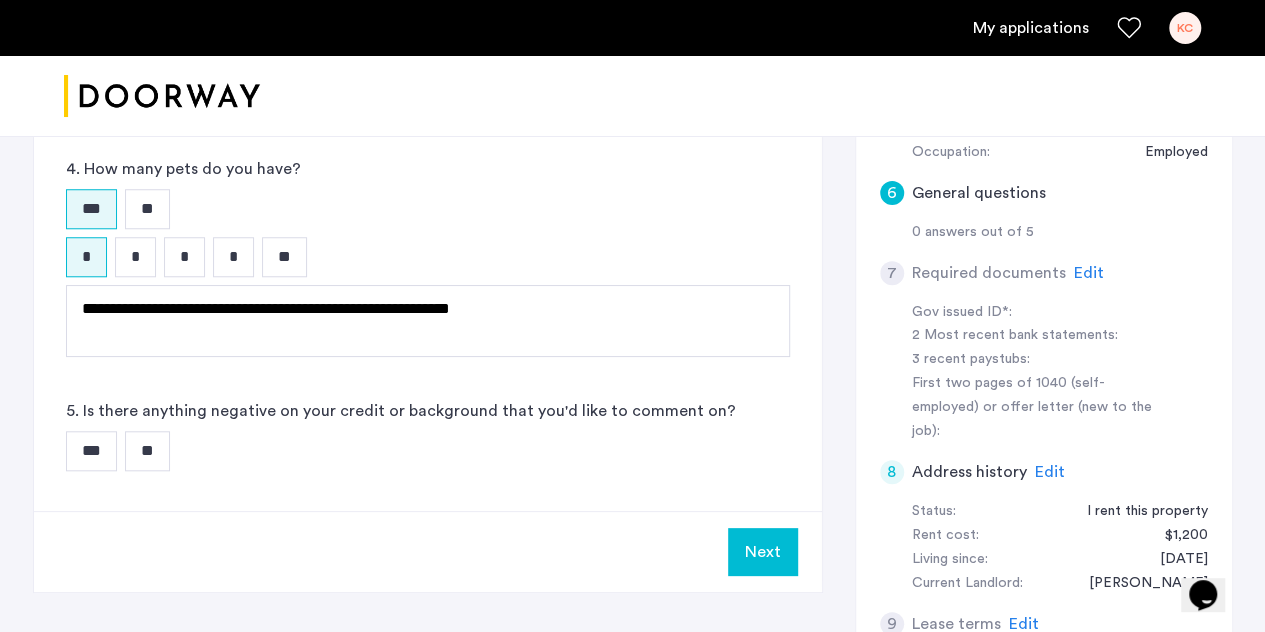click on "**" at bounding box center (147, 451) 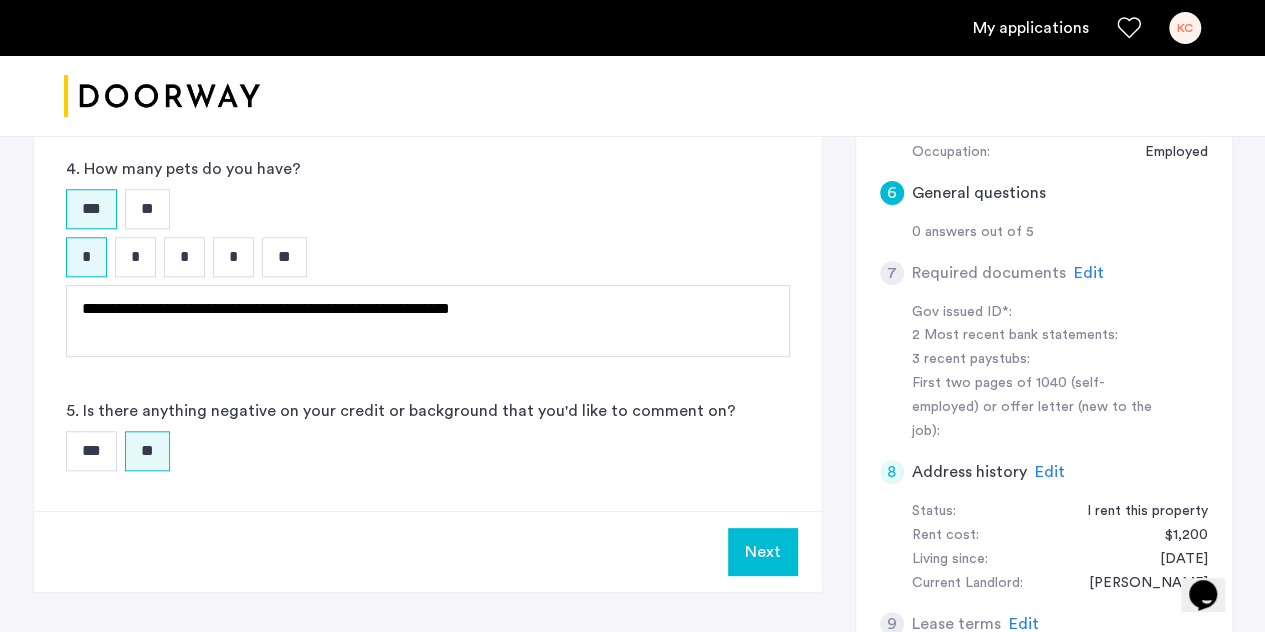 click on "Next" at bounding box center (763, 552) 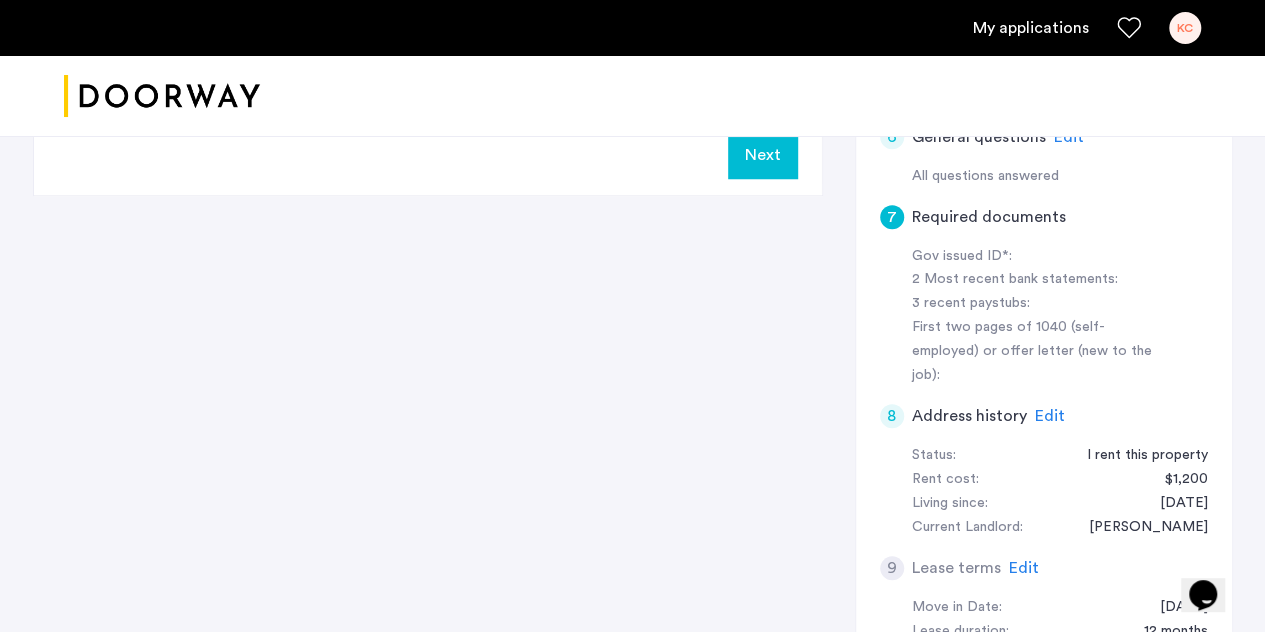 scroll, scrollTop: 869, scrollLeft: 0, axis: vertical 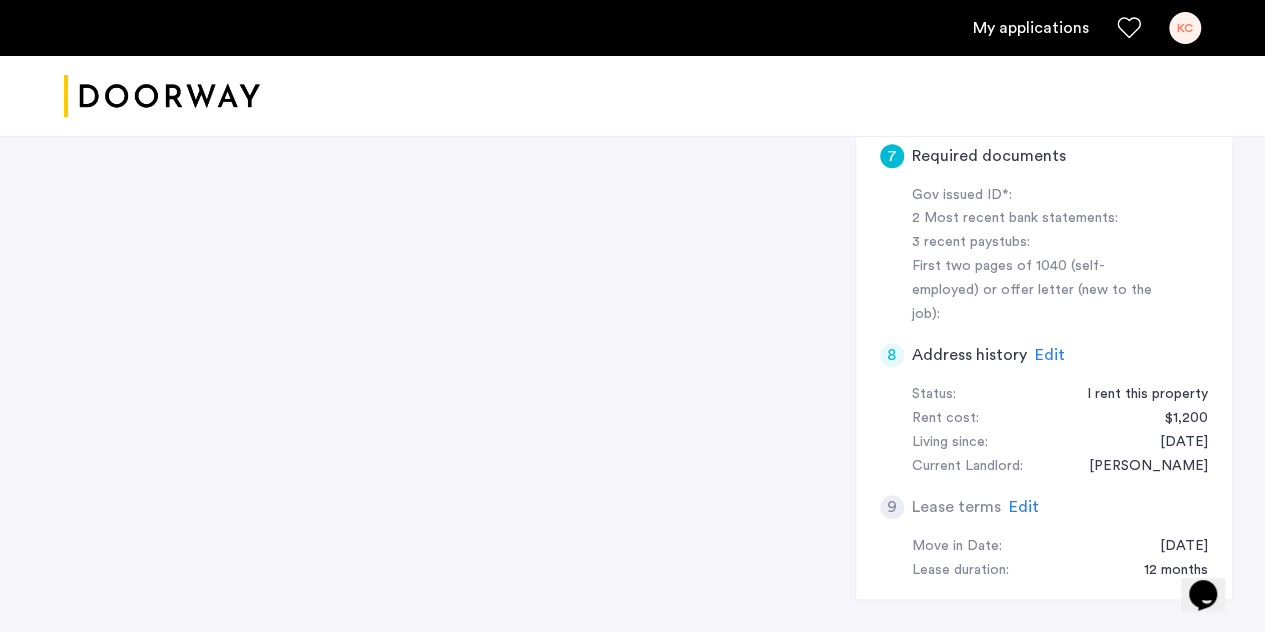click on "Edit" 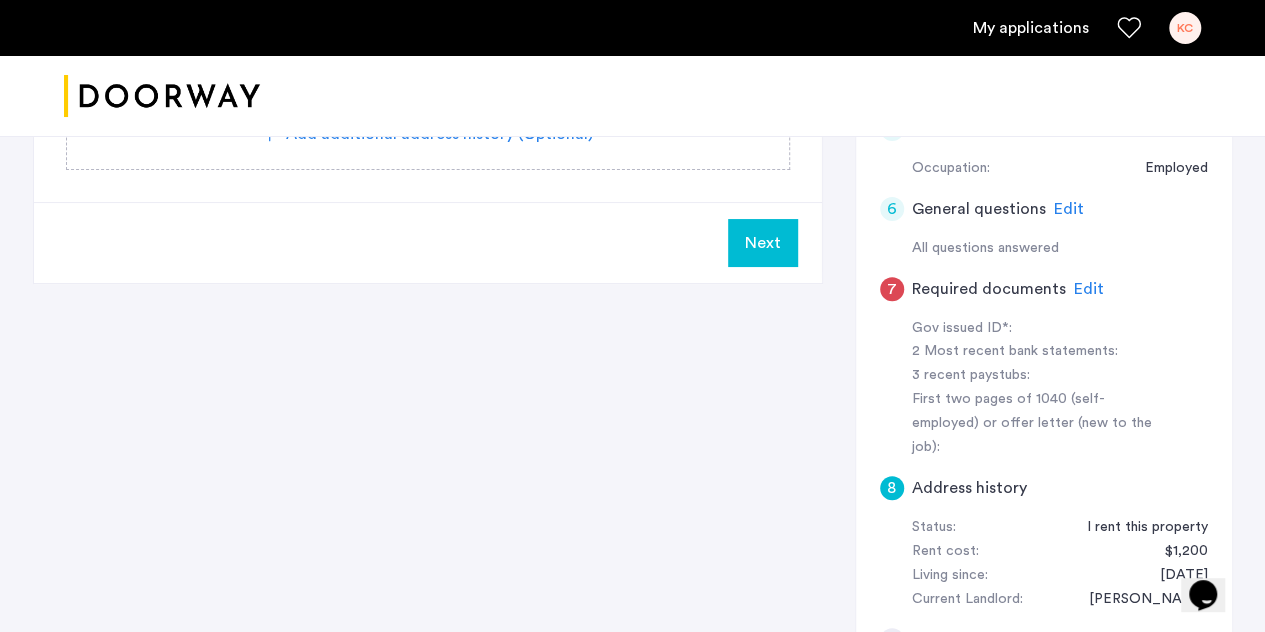 scroll, scrollTop: 734, scrollLeft: 0, axis: vertical 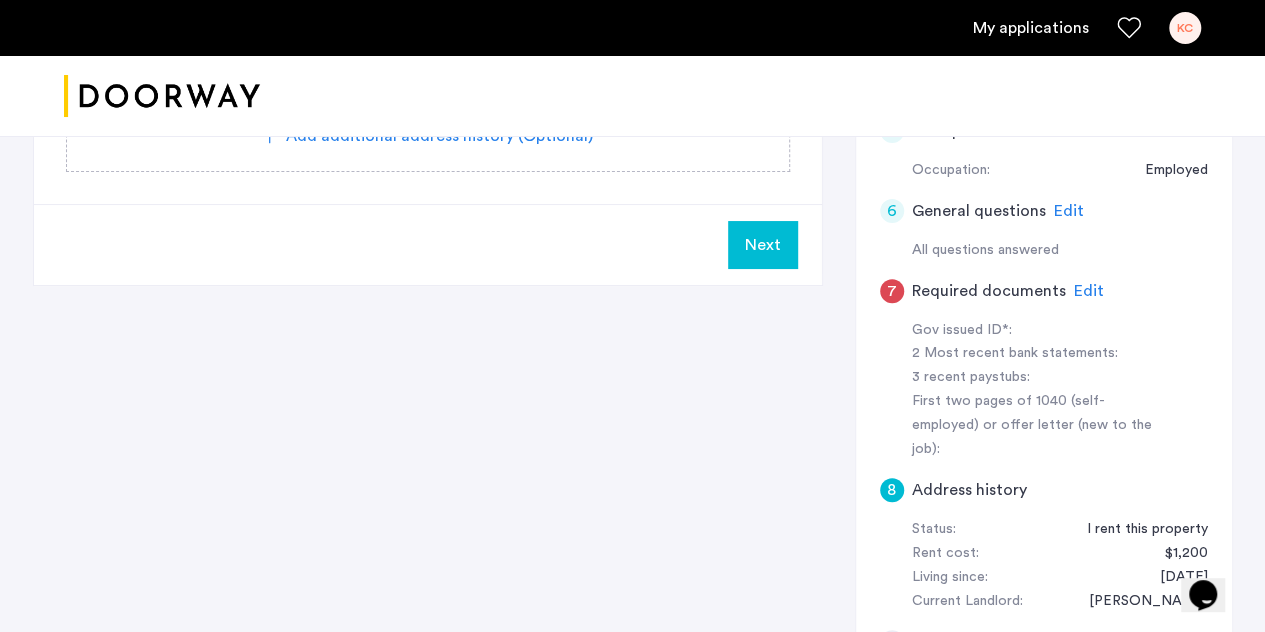 click on "Edit" 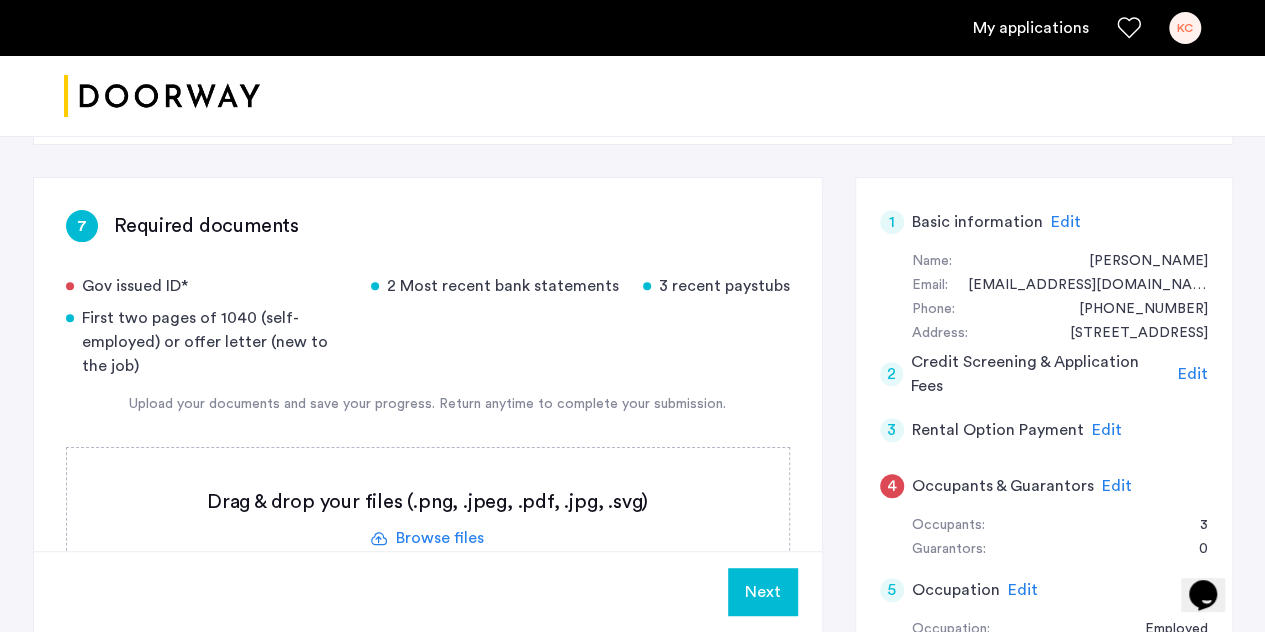 scroll, scrollTop: 284, scrollLeft: 0, axis: vertical 